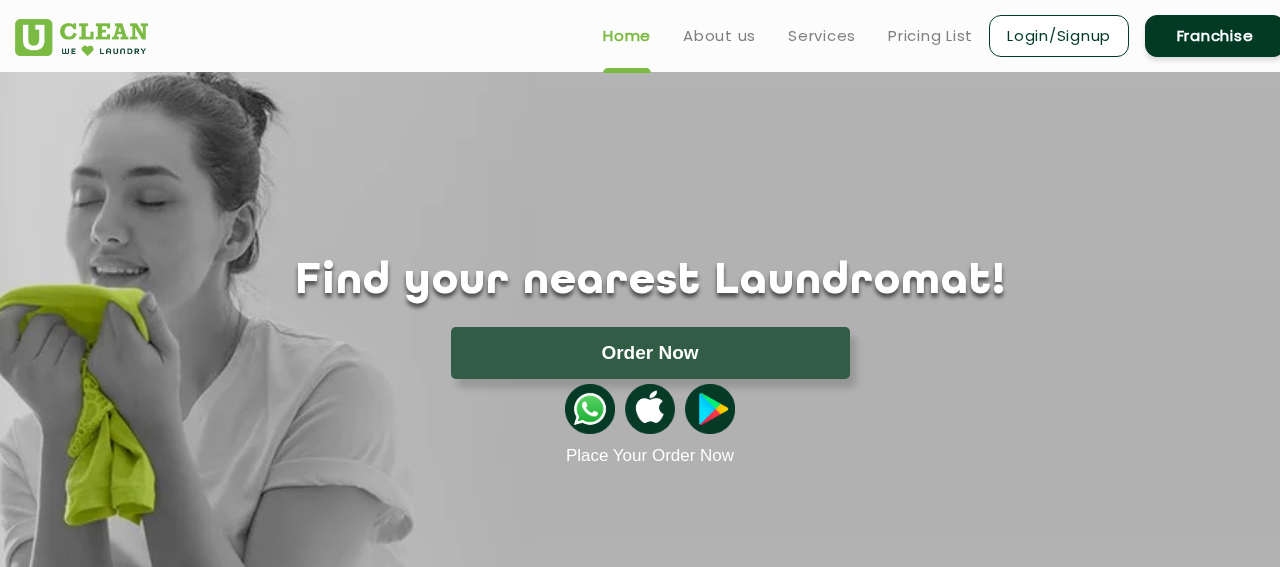 scroll, scrollTop: 0, scrollLeft: 0, axis: both 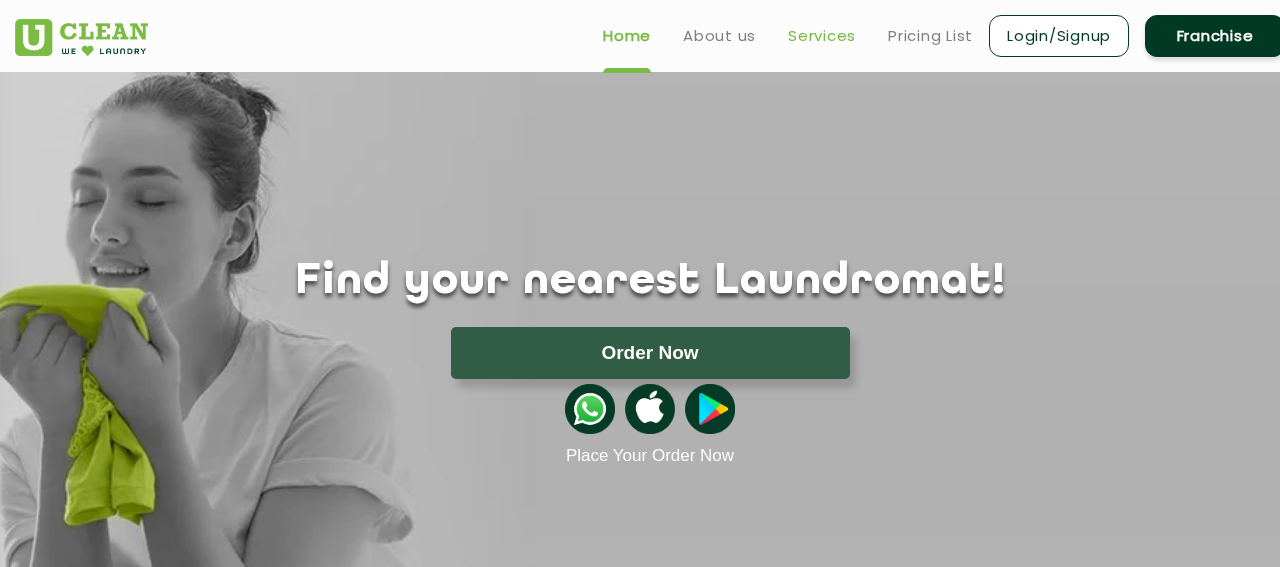 click on "Services" at bounding box center [822, 36] 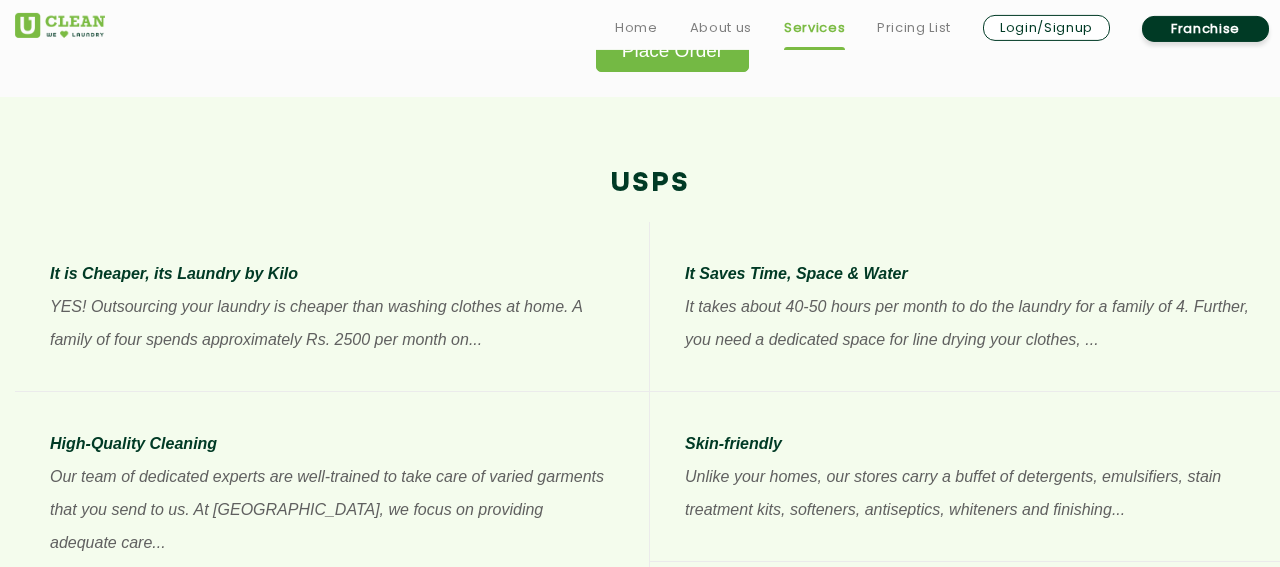 scroll, scrollTop: 1443, scrollLeft: 0, axis: vertical 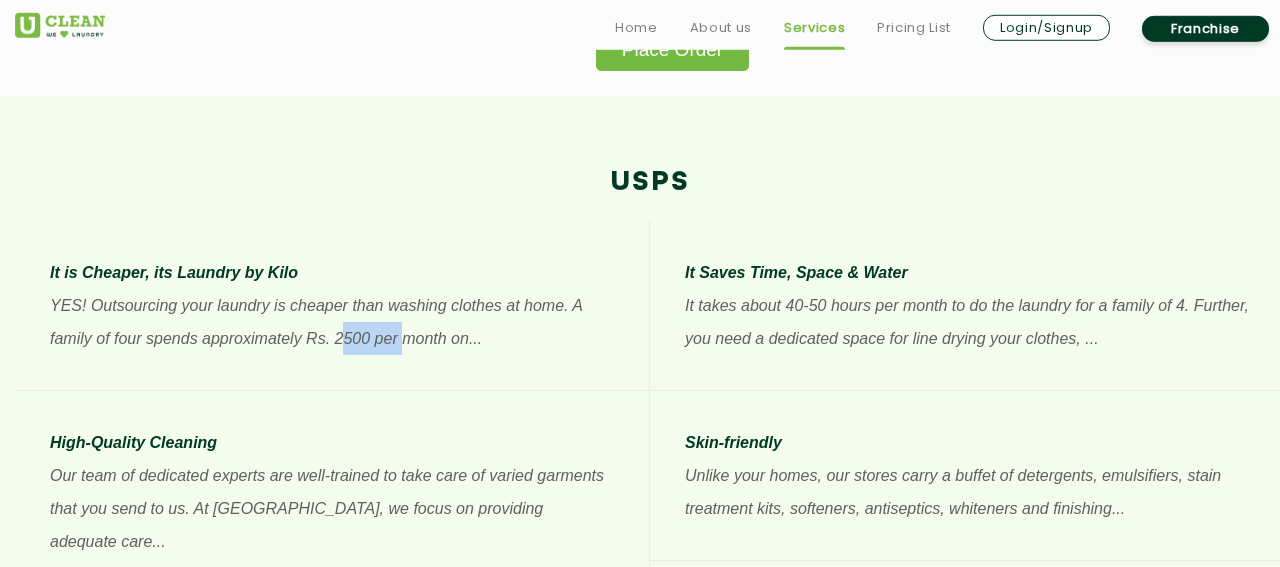 drag, startPoint x: 341, startPoint y: 347, endPoint x: 412, endPoint y: 346, distance: 71.00704 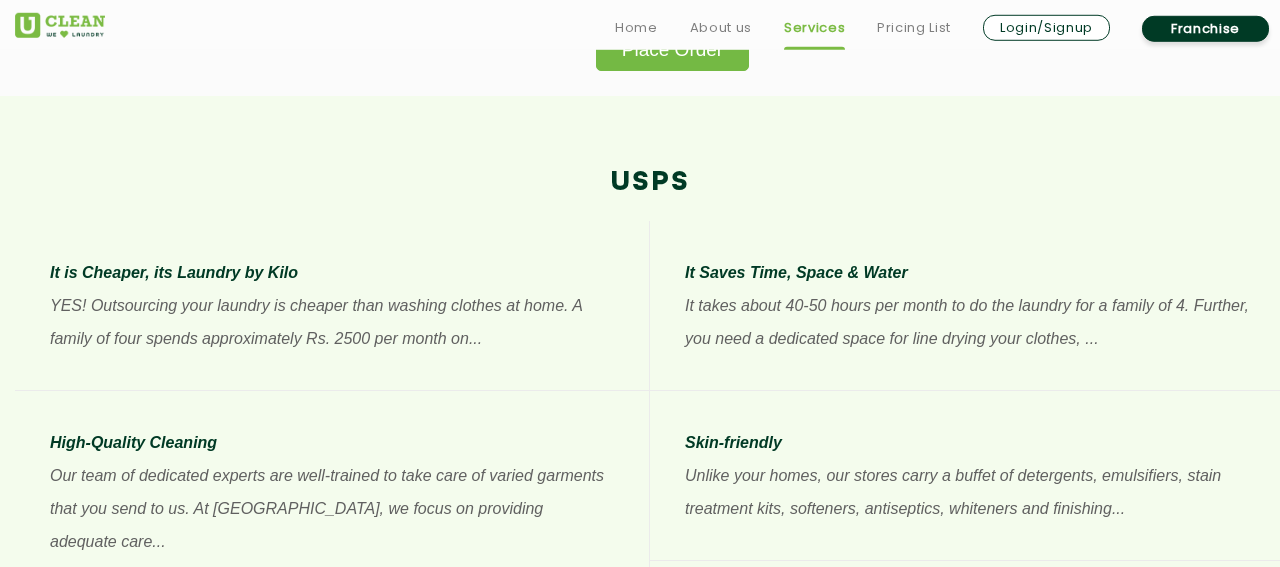 click on "It is Cheaper, its Laundry by Kilo YES! Outsourcing your laundry is cheaper than washing clothes at home. A family of four spends approximately Rs. 2500 per month on..." 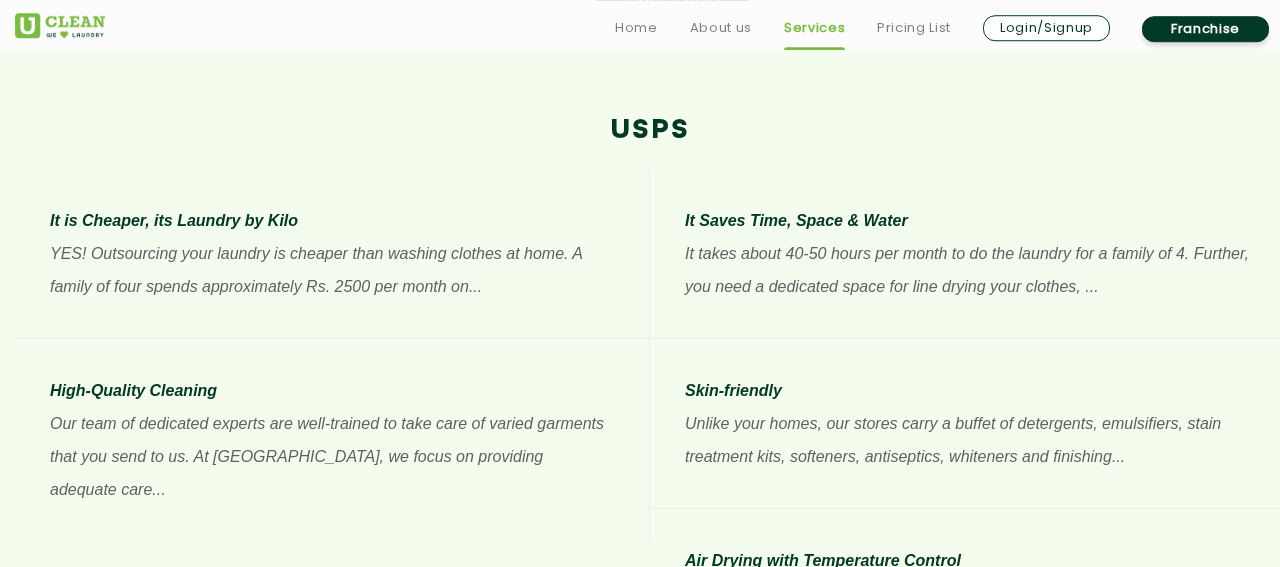 scroll, scrollTop: 1499, scrollLeft: 0, axis: vertical 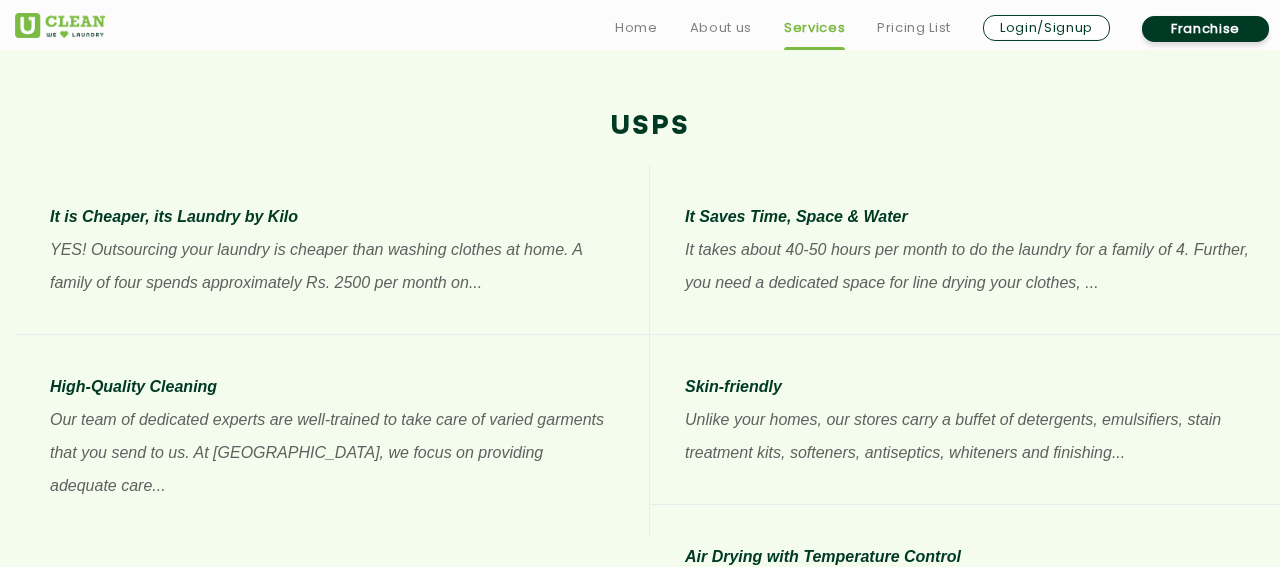click on "YES! Outsourcing your laundry is cheaper than washing clothes at home. A family of four spends approximately Rs. 2500 per month on..." 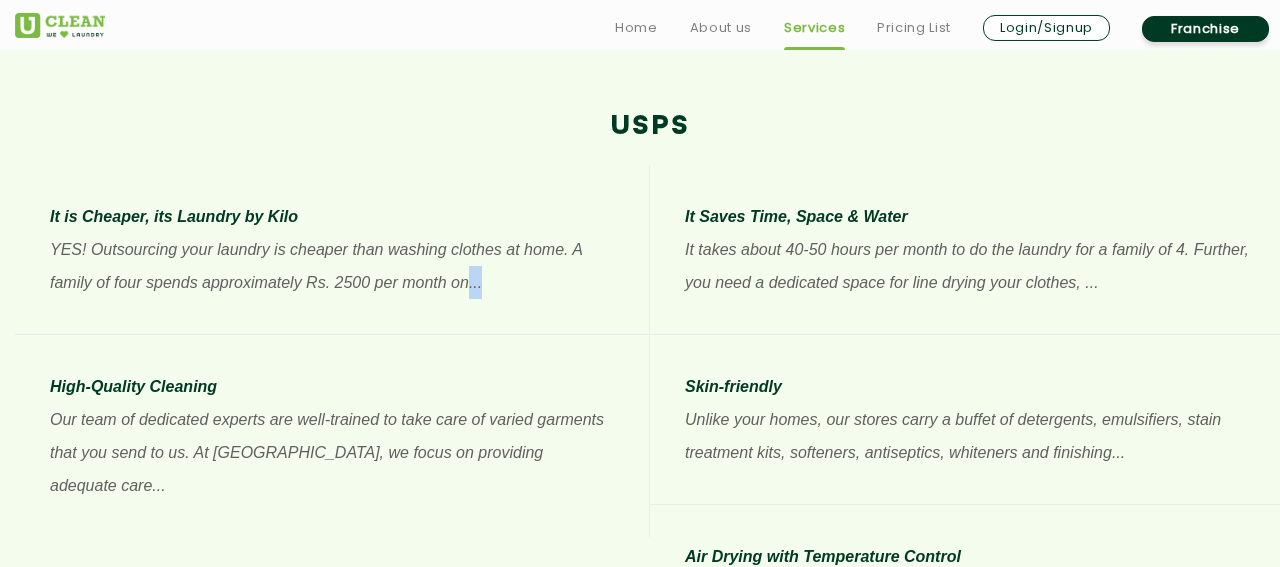 drag, startPoint x: 467, startPoint y: 287, endPoint x: 479, endPoint y: 282, distance: 13 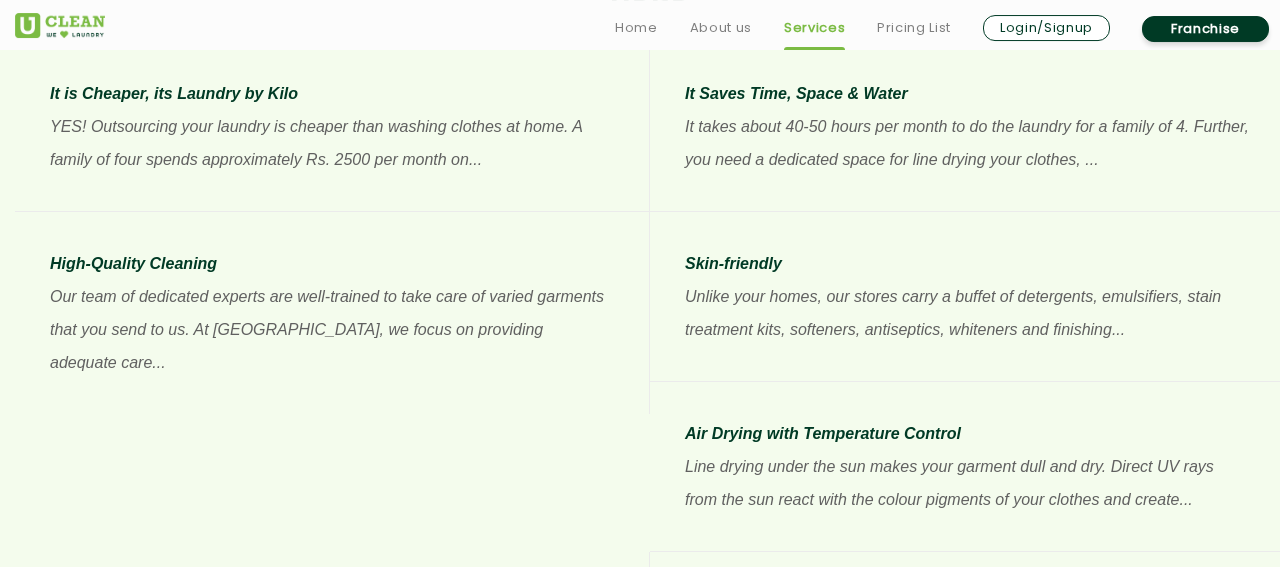 scroll, scrollTop: 1623, scrollLeft: 0, axis: vertical 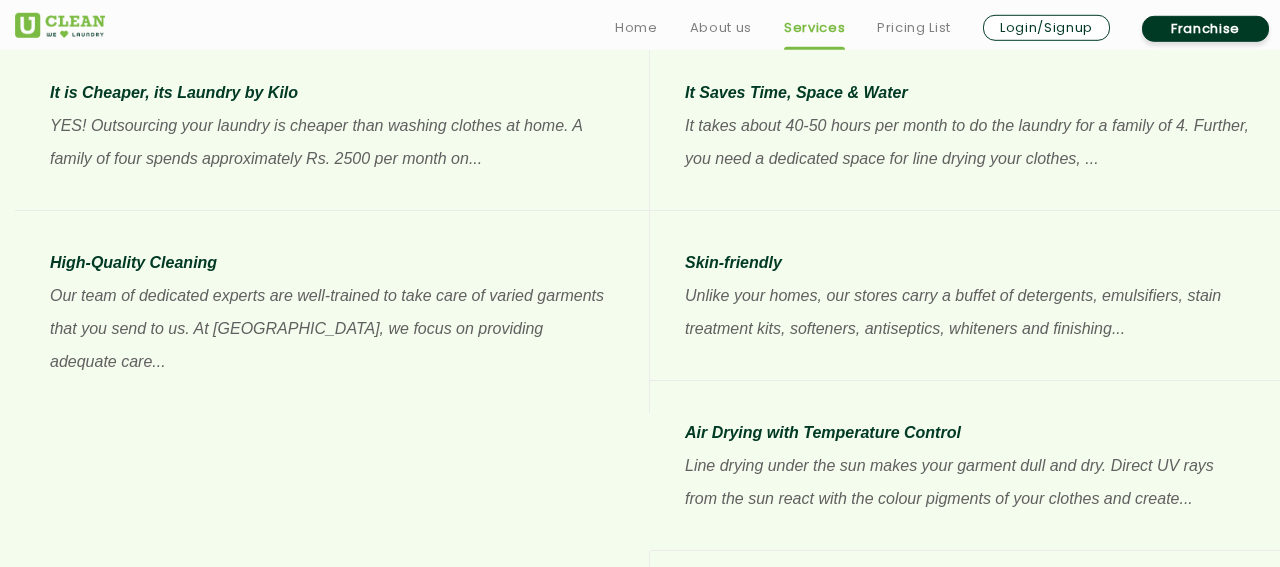 click on "Our team of dedicated experts are well-trained to take care of varied garments that you send to us. At [GEOGRAPHIC_DATA], we focus on providing adequate care..." 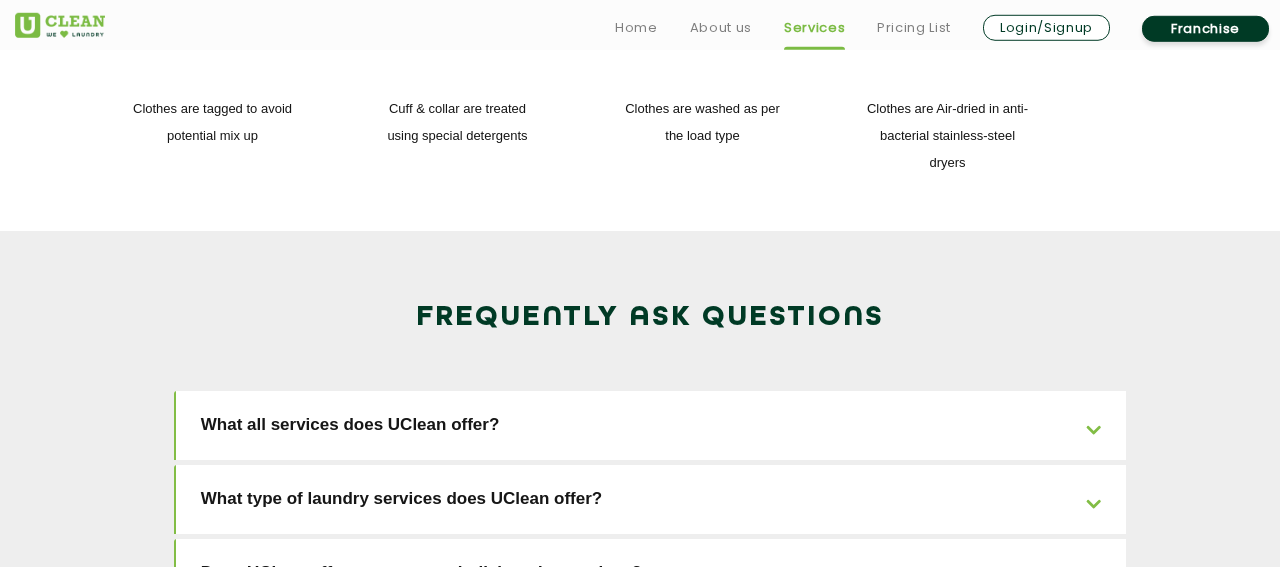 scroll, scrollTop: 2938, scrollLeft: 0, axis: vertical 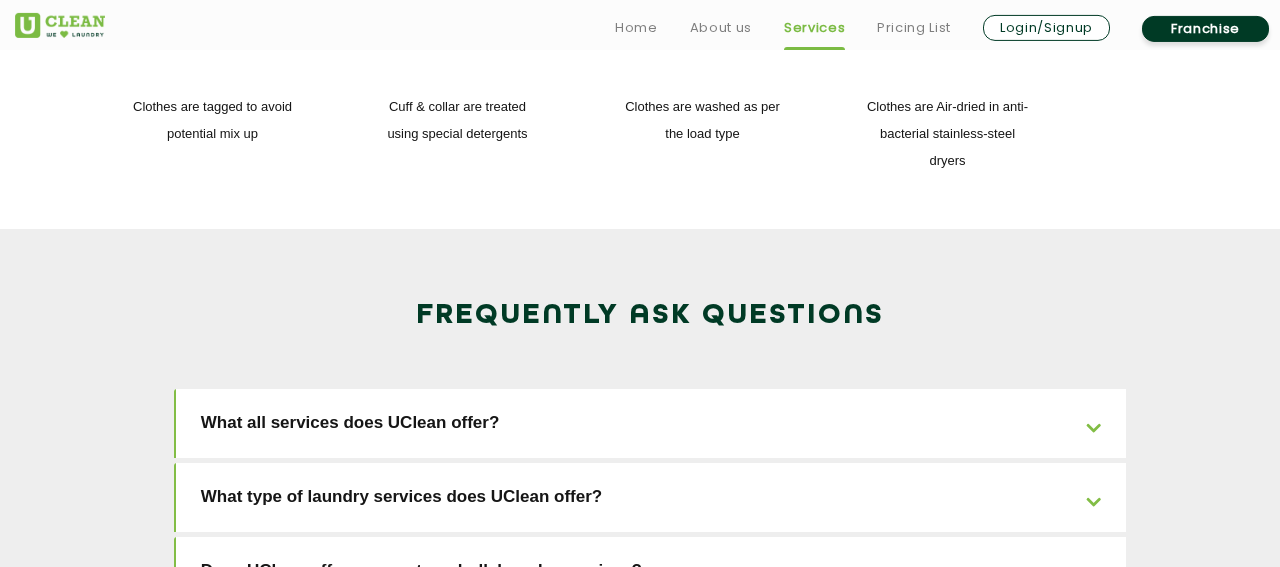 click on "What all services does UClean offer?" at bounding box center (651, 423) 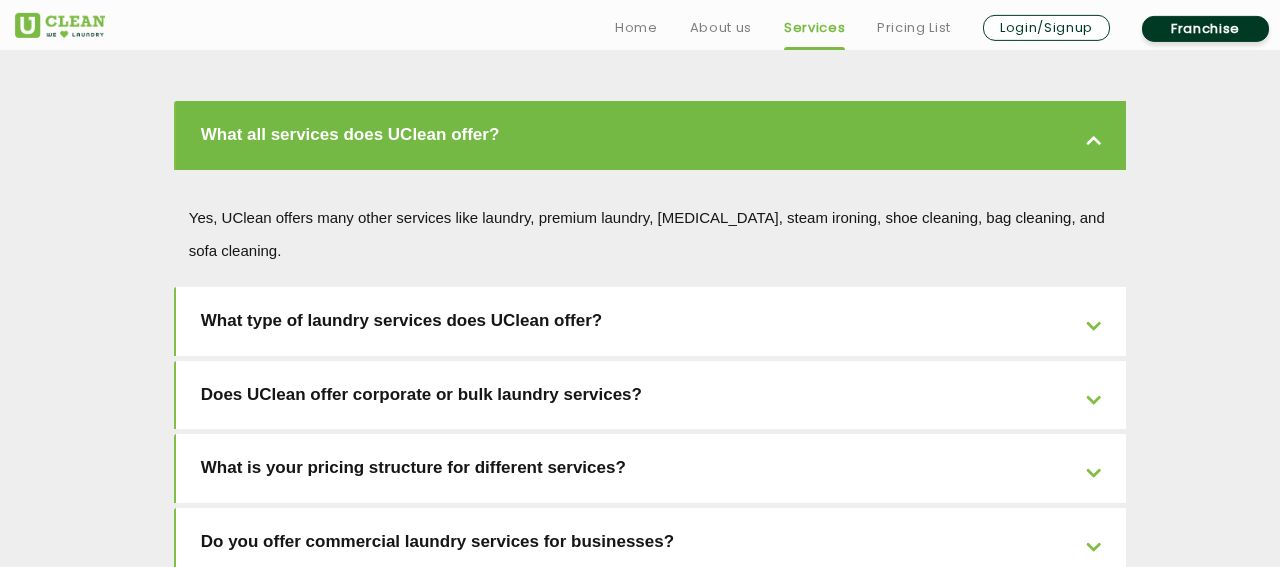 scroll, scrollTop: 3227, scrollLeft: 0, axis: vertical 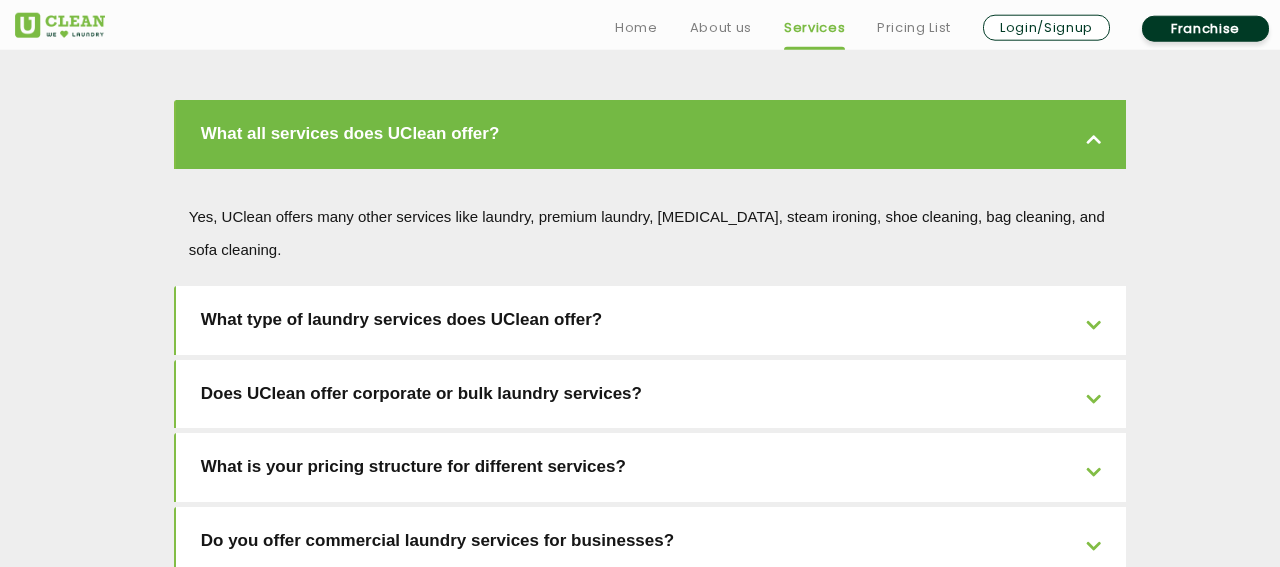 click on "Does UClean offer corporate or bulk laundry services?" at bounding box center [651, 394] 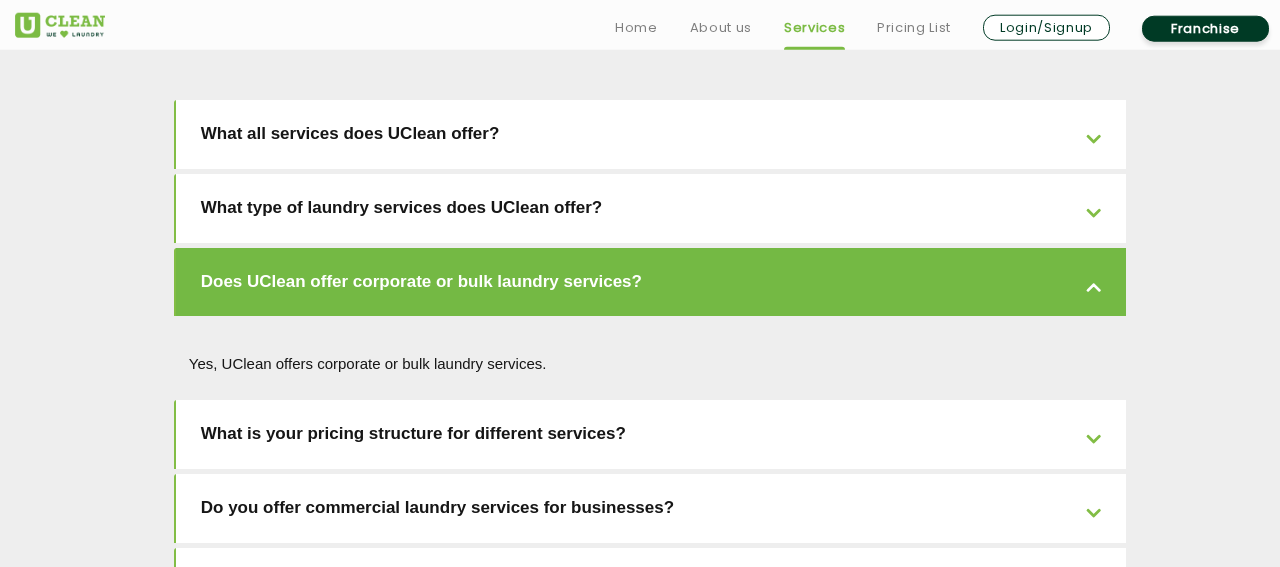 click on "Does UClean offer corporate or bulk laundry services?" at bounding box center [651, 282] 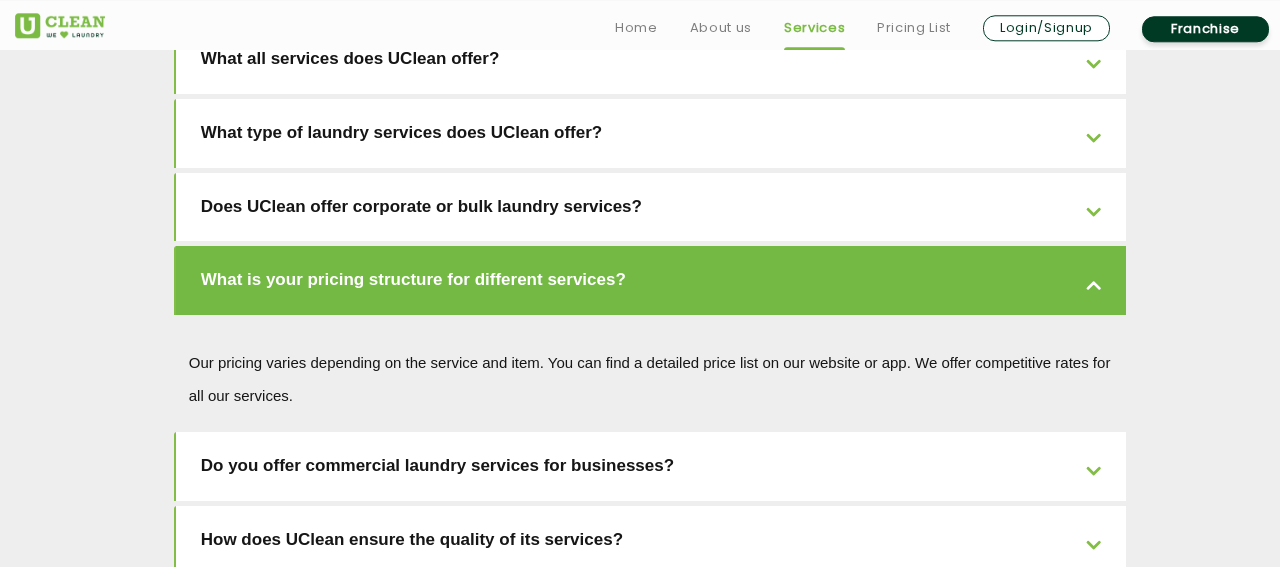 scroll, scrollTop: 3304, scrollLeft: 0, axis: vertical 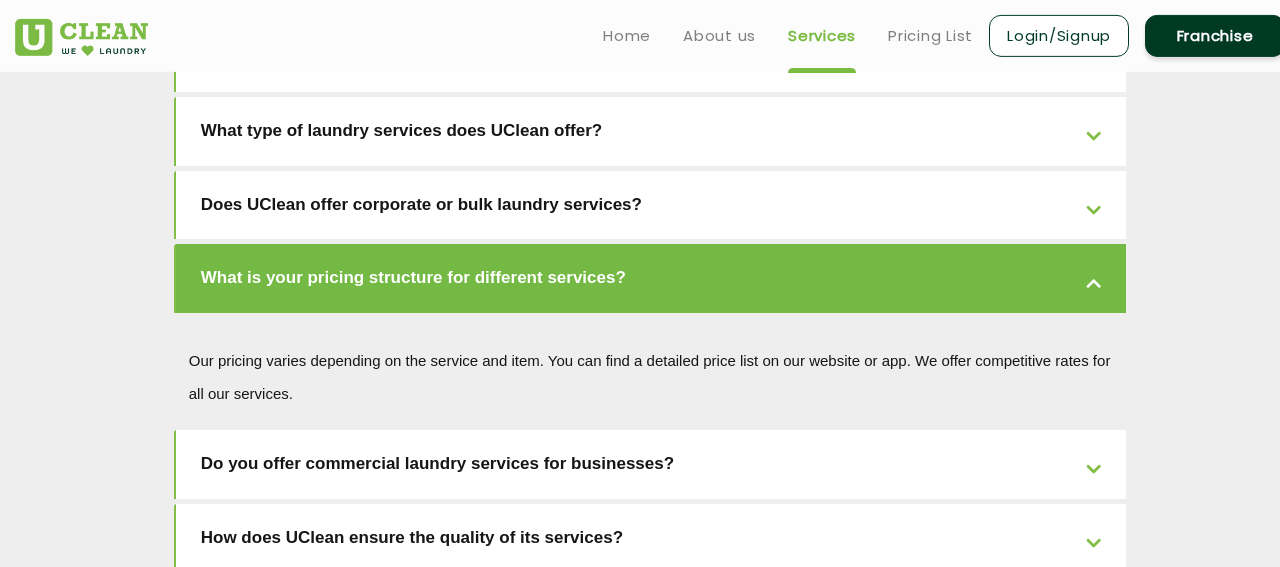click on "Do you offer commercial laundry services for businesses?" at bounding box center [651, 464] 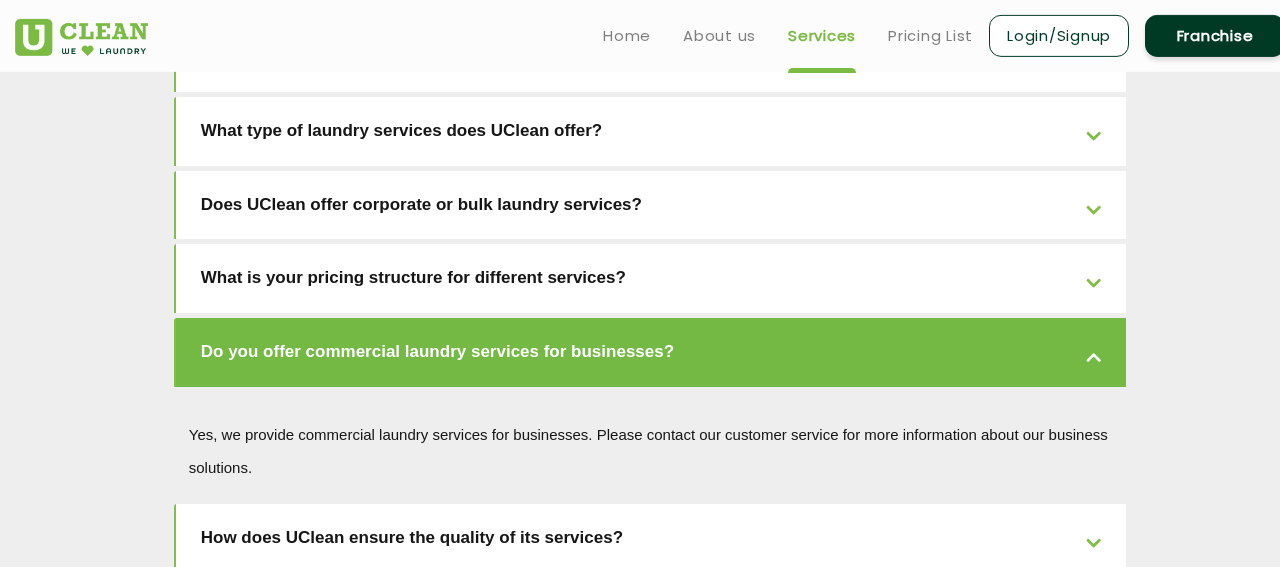 click on "How does UClean ensure the quality of its services?" at bounding box center (651, 538) 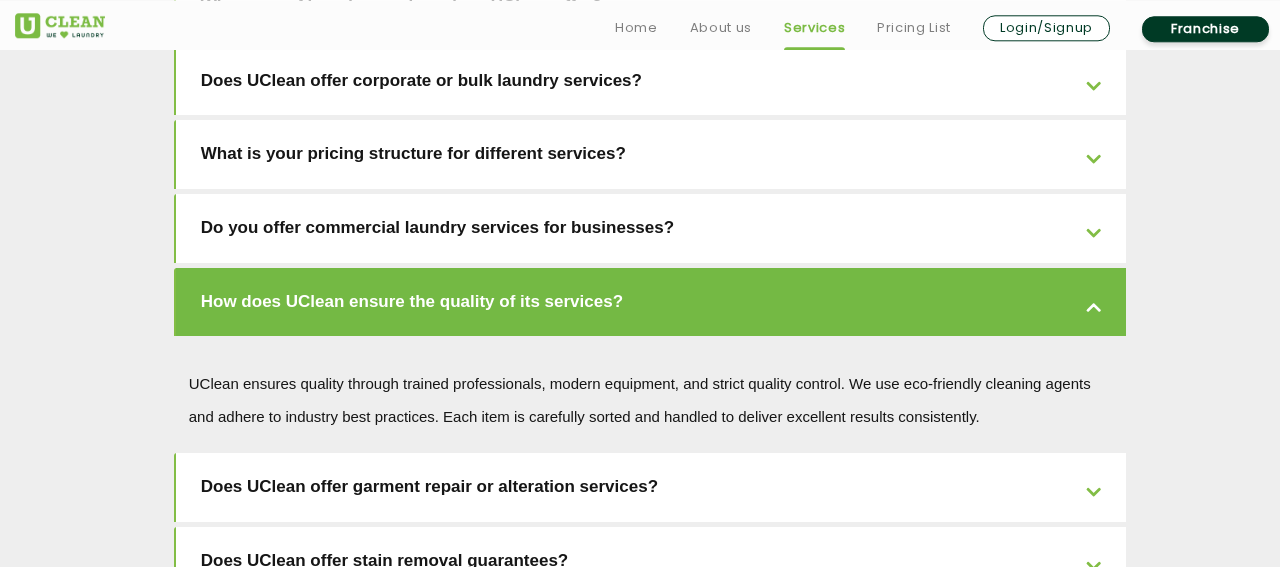 scroll, scrollTop: 3428, scrollLeft: 0, axis: vertical 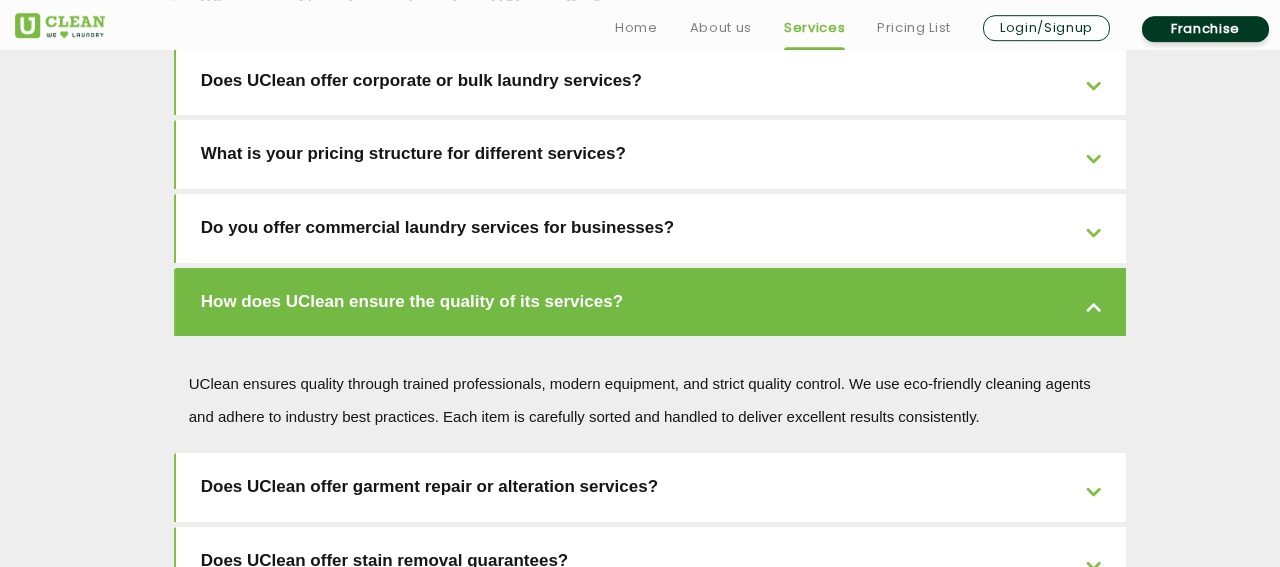 click on "Does UClean offer garment repair or alteration services?" at bounding box center (651, 487) 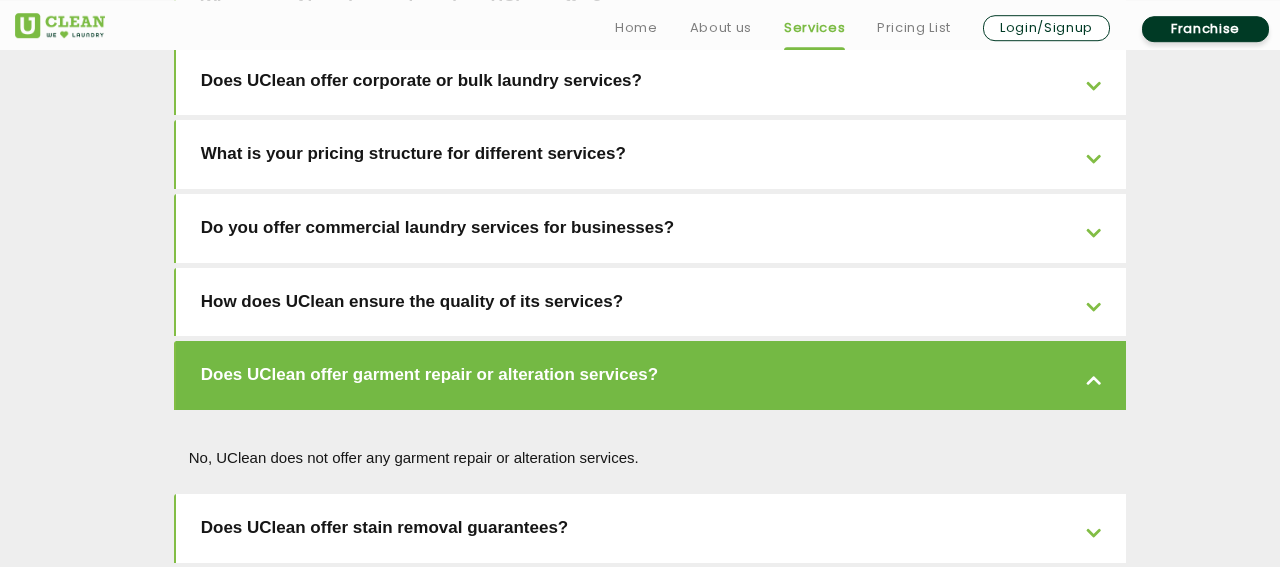 click on "Does UClean offer stain removal guarantees?" at bounding box center (651, 528) 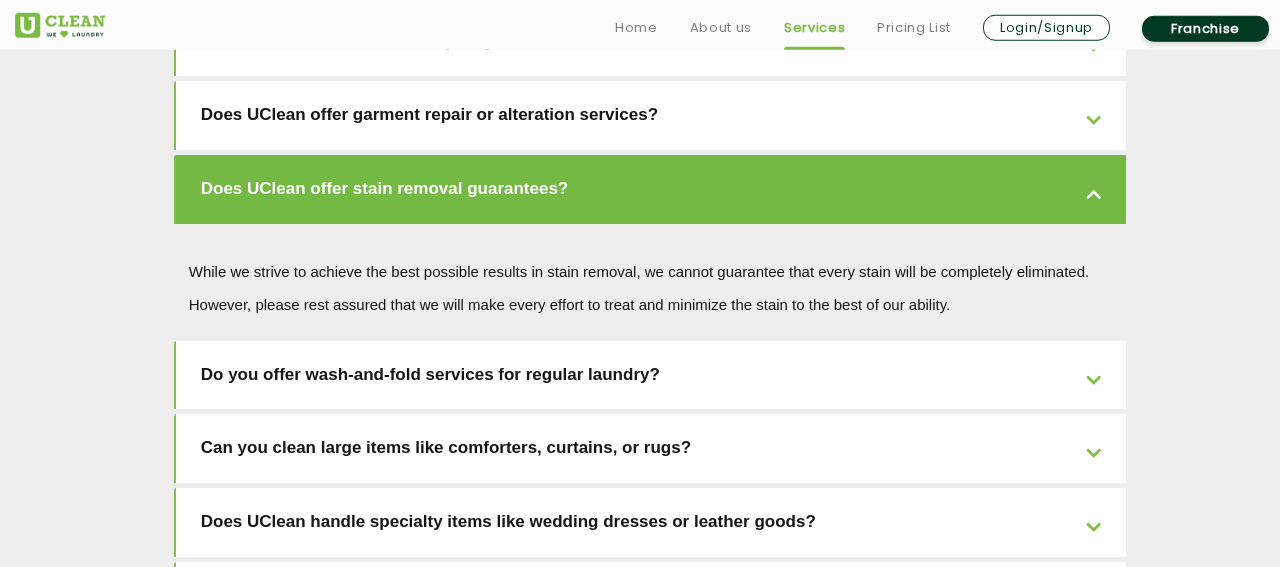 scroll, scrollTop: 3688, scrollLeft: 0, axis: vertical 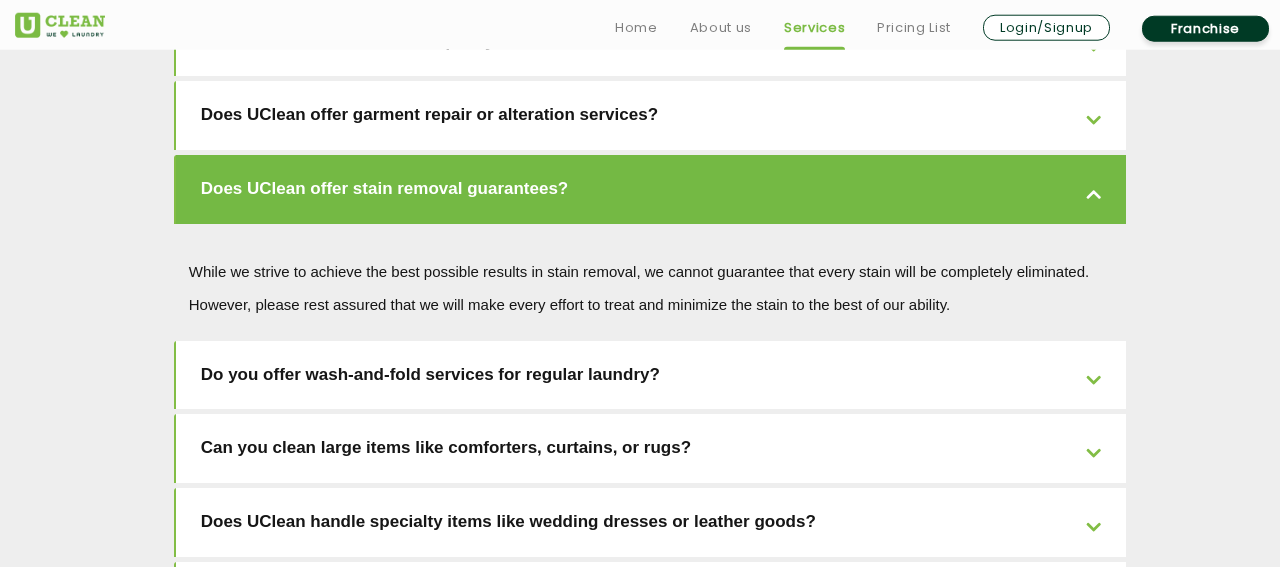 click on "Do you offer wash-and-fold services for regular laundry?" at bounding box center (651, 375) 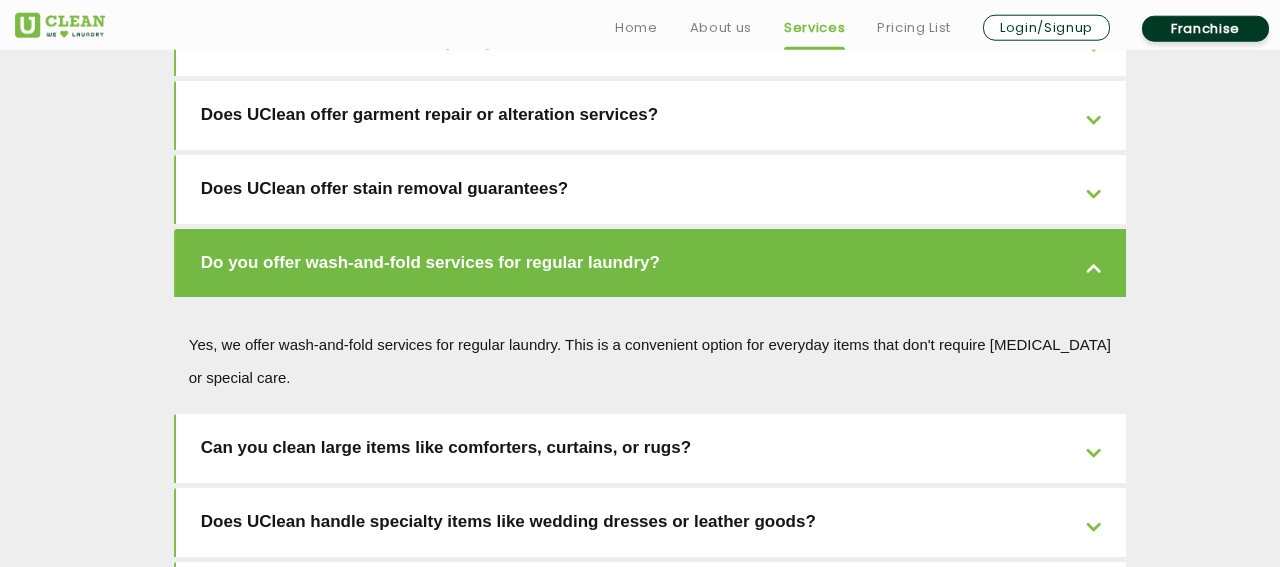 click on "Can you clean large items like comforters, curtains, or rugs?" at bounding box center (651, 448) 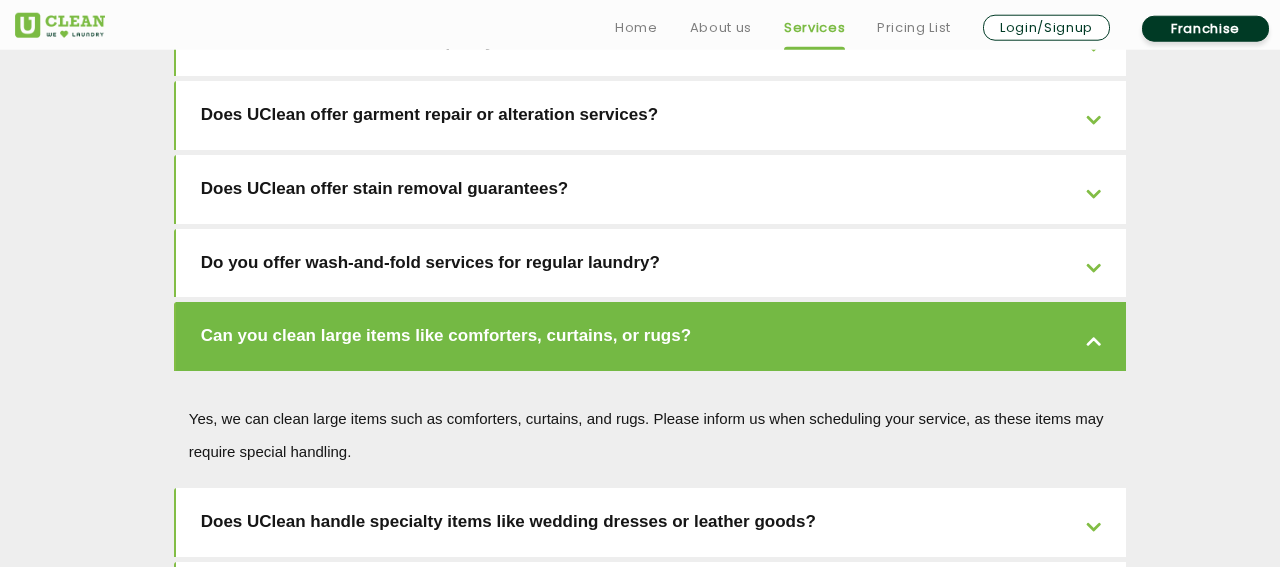 click on "Does UClean handle specialty items like wedding dresses or leather goods?" at bounding box center [651, 522] 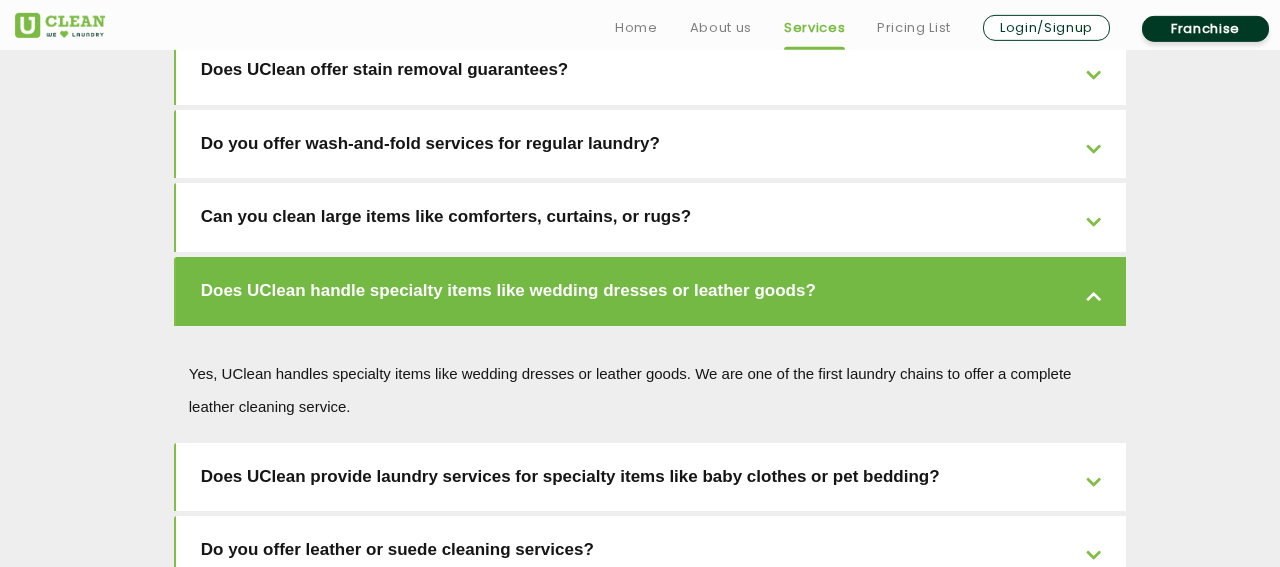 scroll, scrollTop: 3811, scrollLeft: 0, axis: vertical 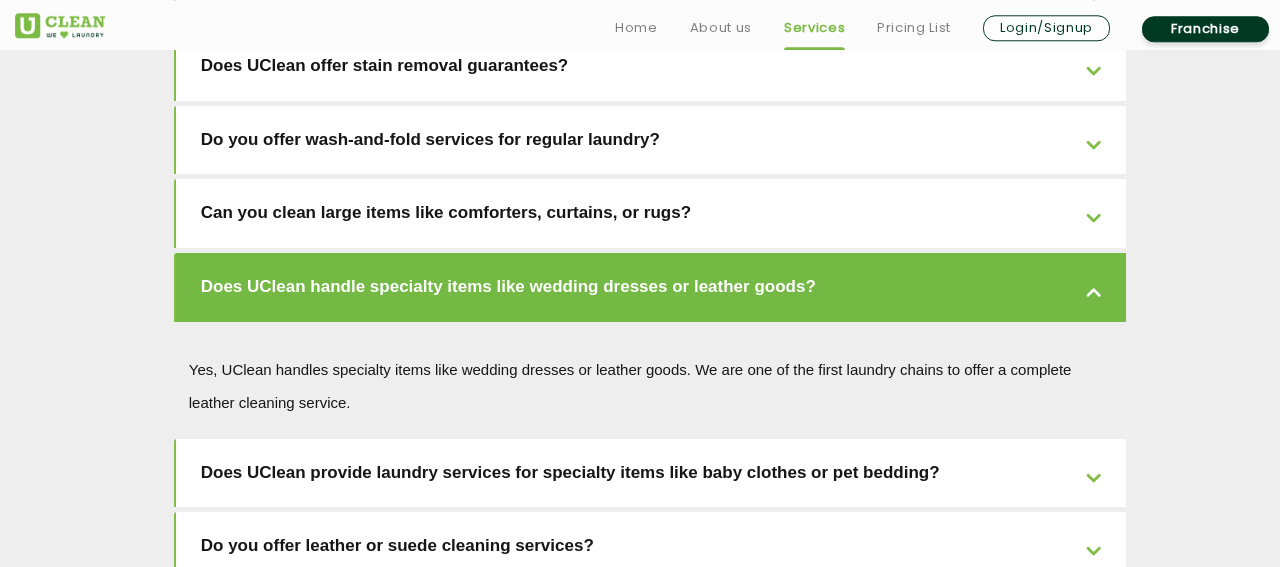click on "Does UClean provide laundry services for specialty items like baby clothes or pet bedding?" at bounding box center (651, 473) 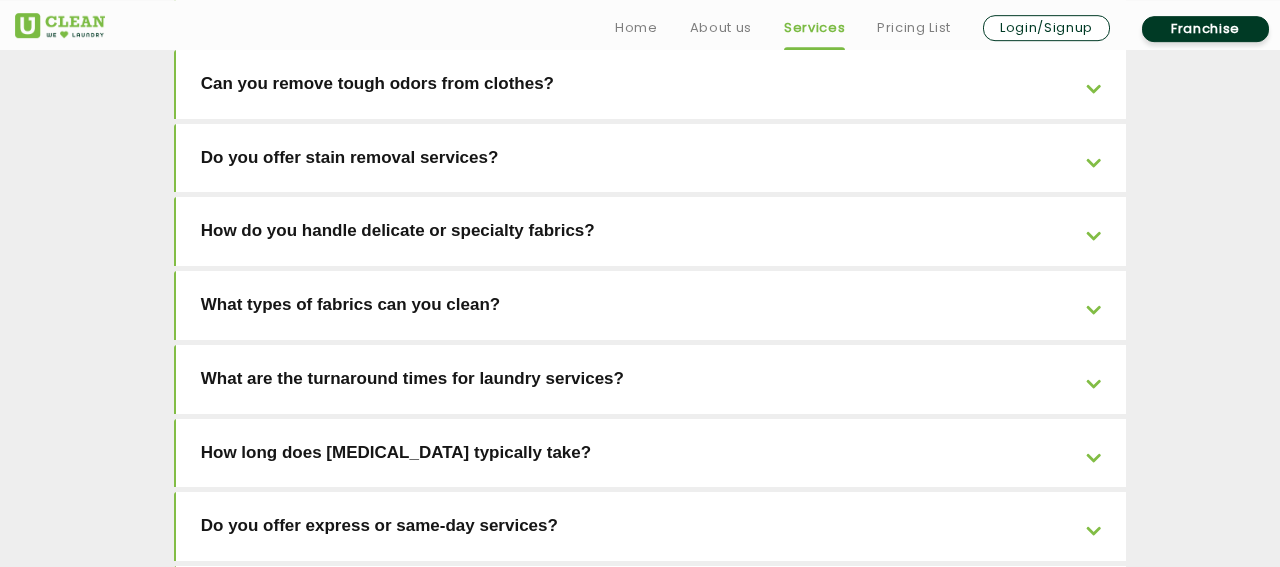 scroll, scrollTop: 4372, scrollLeft: 0, axis: vertical 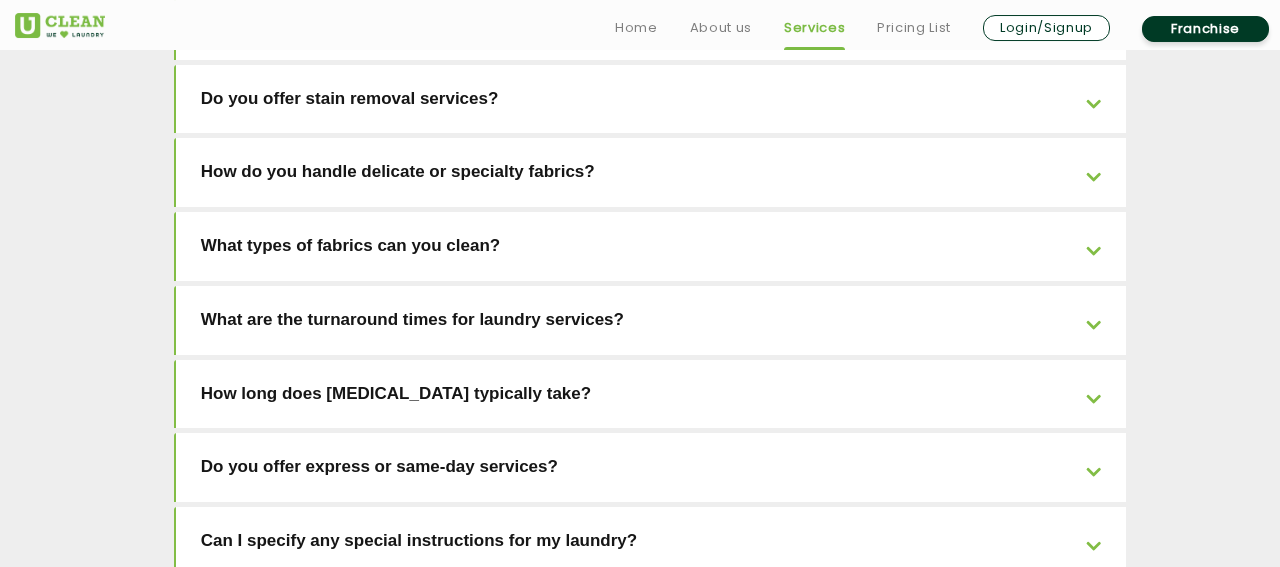 click on "Can I specify any special instructions for my laundry?" at bounding box center [651, 541] 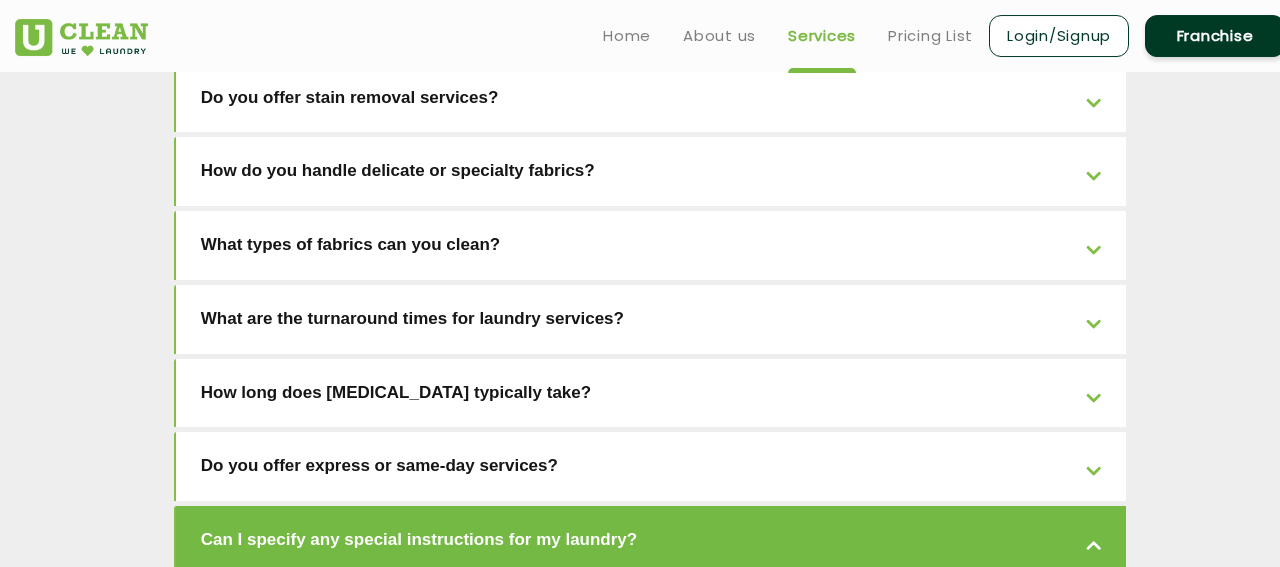scroll, scrollTop: 4295, scrollLeft: 0, axis: vertical 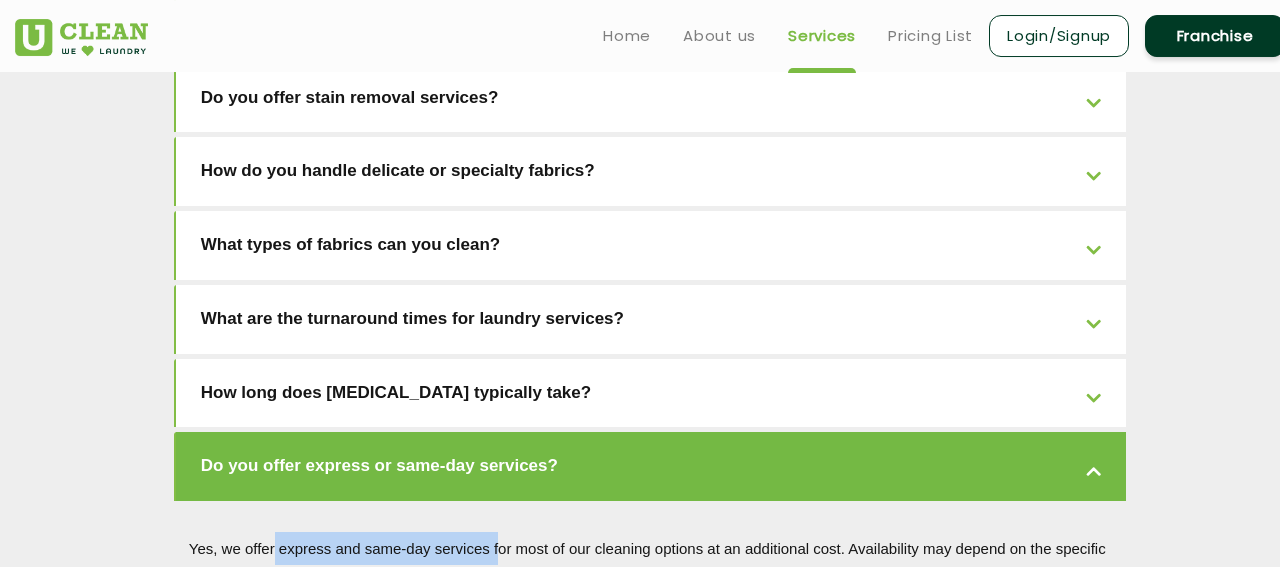 drag, startPoint x: 276, startPoint y: 378, endPoint x: 499, endPoint y: 374, distance: 223.03587 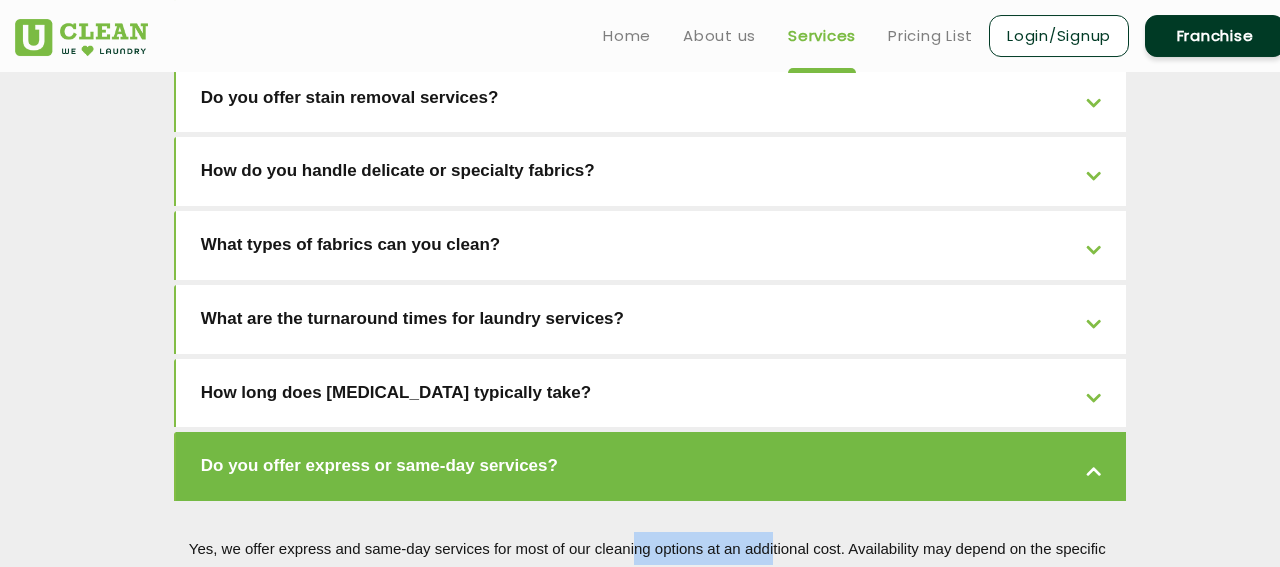 drag, startPoint x: 637, startPoint y: 379, endPoint x: 768, endPoint y: 387, distance: 131.24405 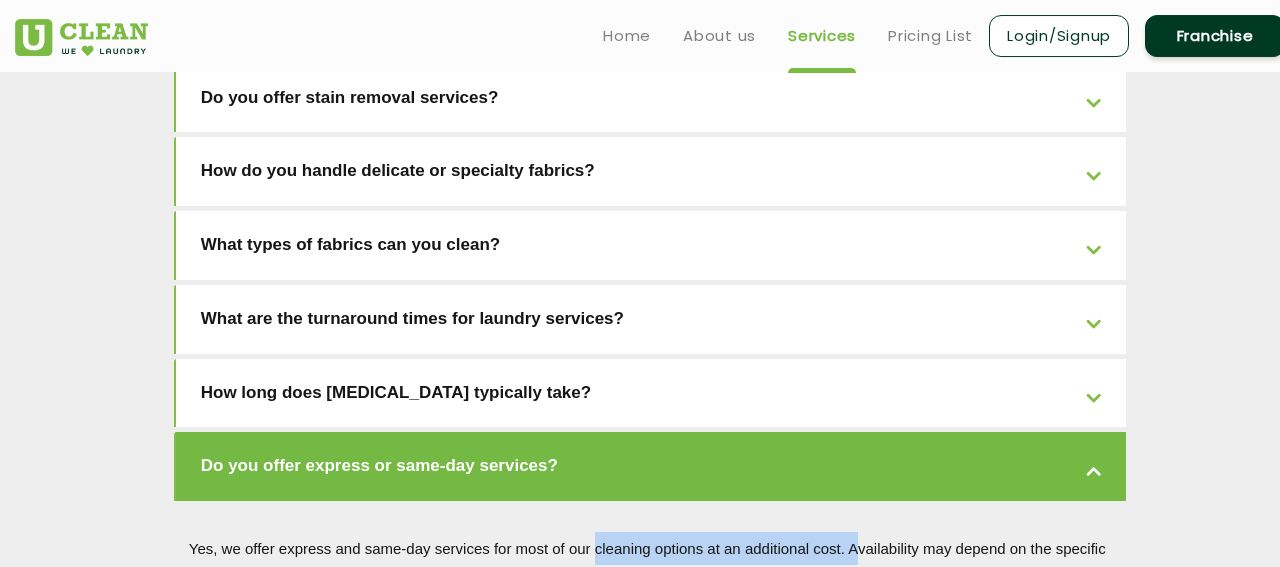 drag, startPoint x: 859, startPoint y: 360, endPoint x: 595, endPoint y: 371, distance: 264.22906 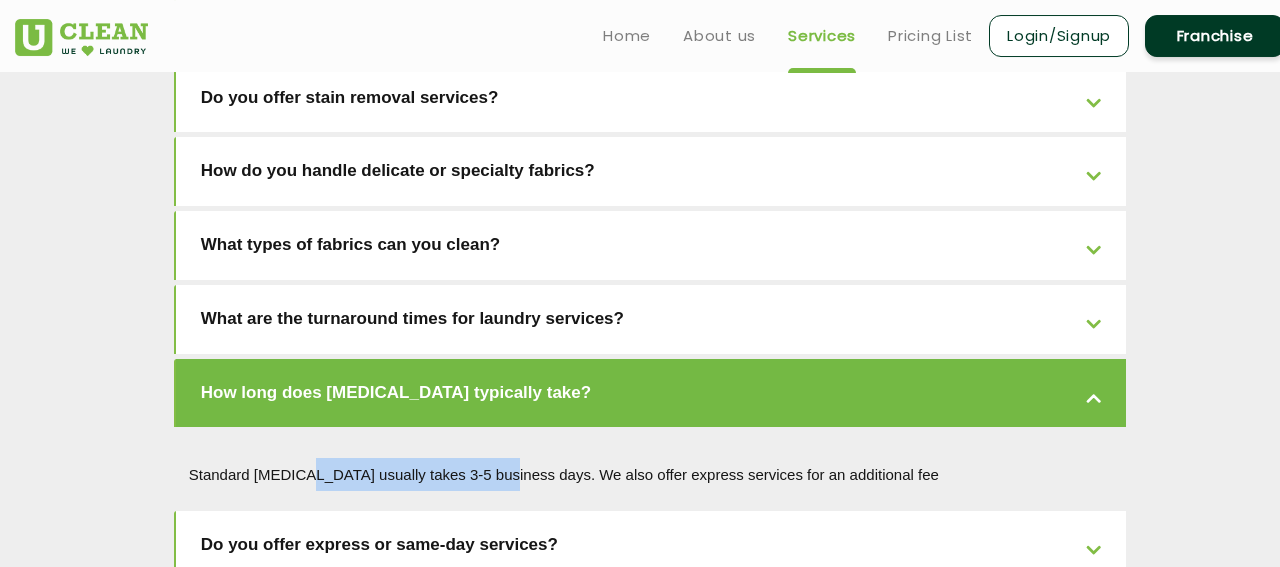 drag, startPoint x: 301, startPoint y: 301, endPoint x: 490, endPoint y: 289, distance: 189.38057 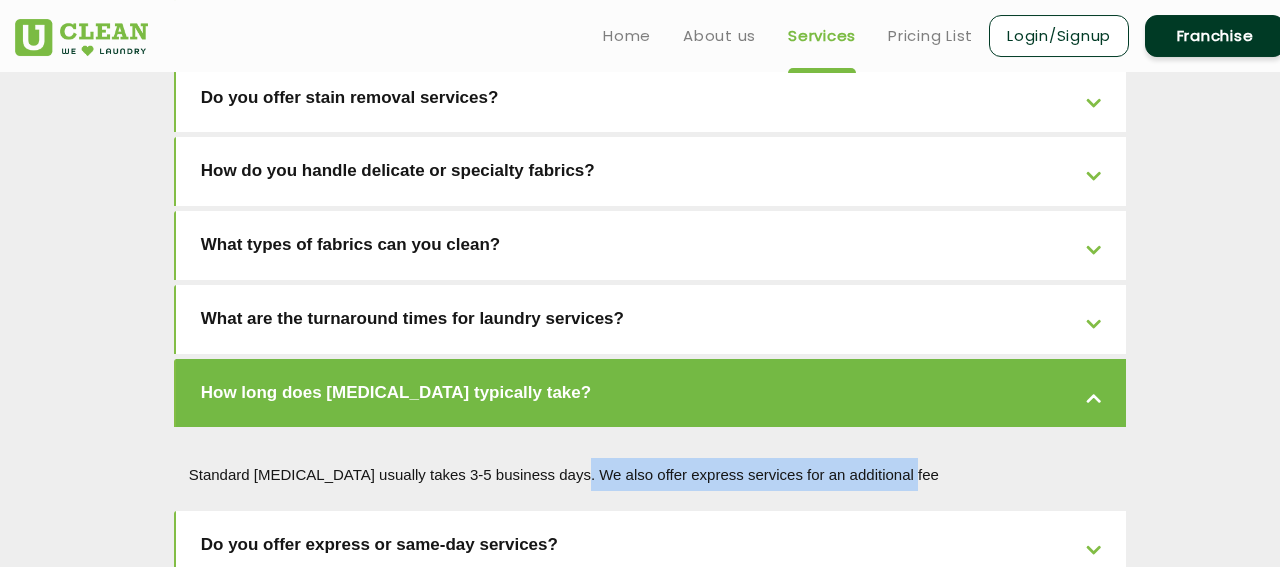 drag, startPoint x: 559, startPoint y: 290, endPoint x: 891, endPoint y: 285, distance: 332.03766 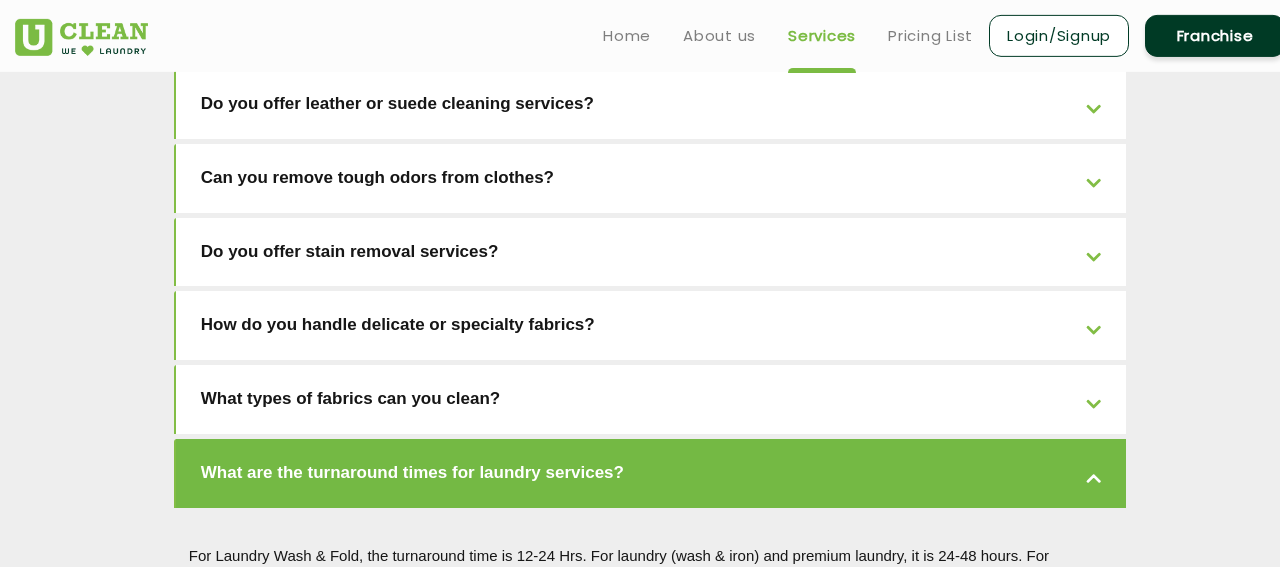 scroll, scrollTop: 4133, scrollLeft: 0, axis: vertical 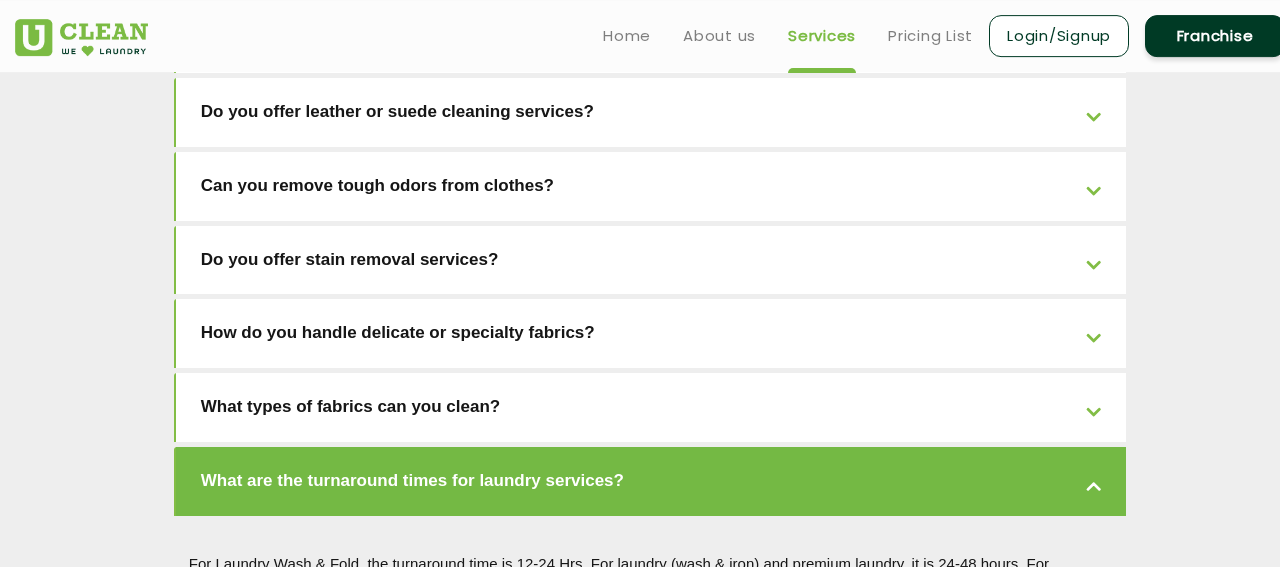 click on "What types of fabrics can you clean?" at bounding box center [651, 407] 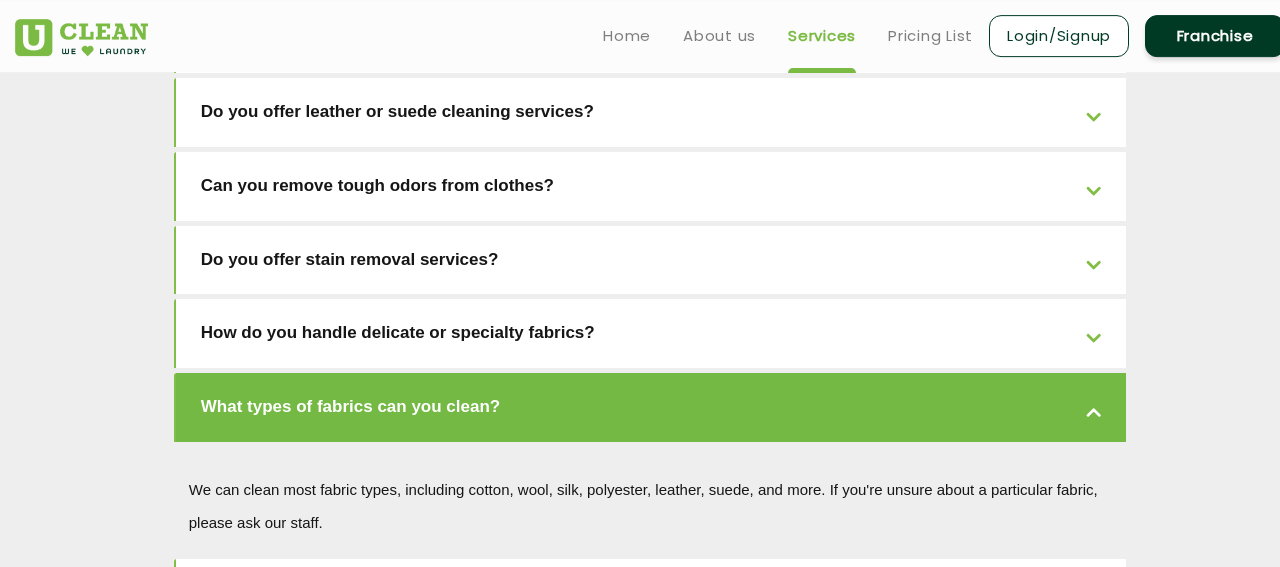 click on "How do you handle delicate or specialty fabrics?" at bounding box center [651, 333] 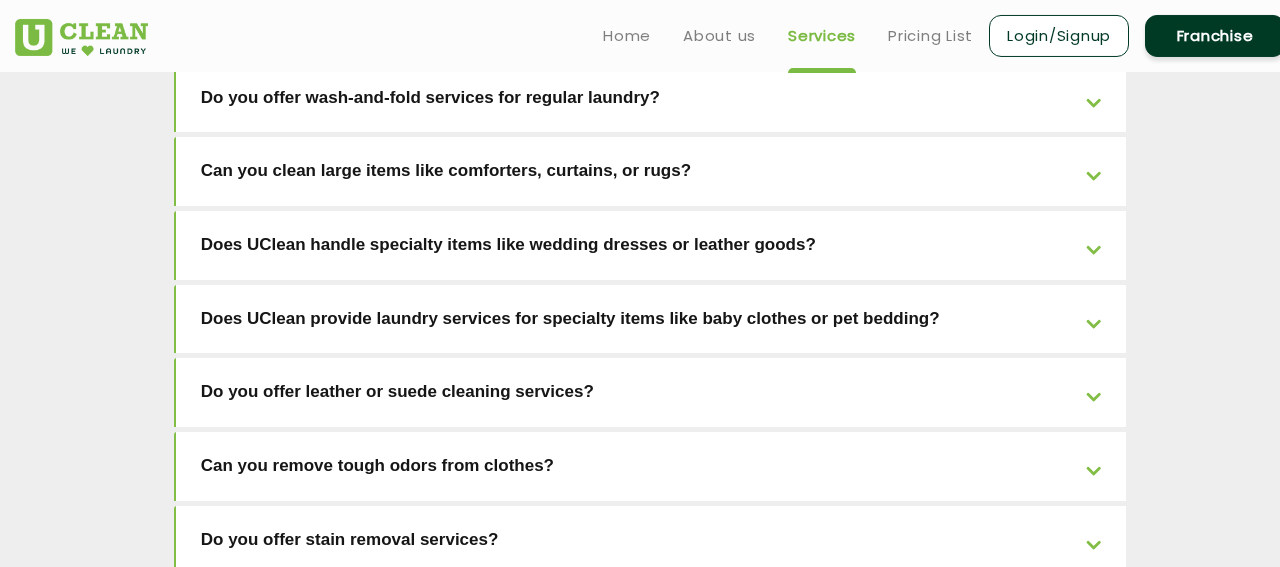 scroll, scrollTop: 3847, scrollLeft: 0, axis: vertical 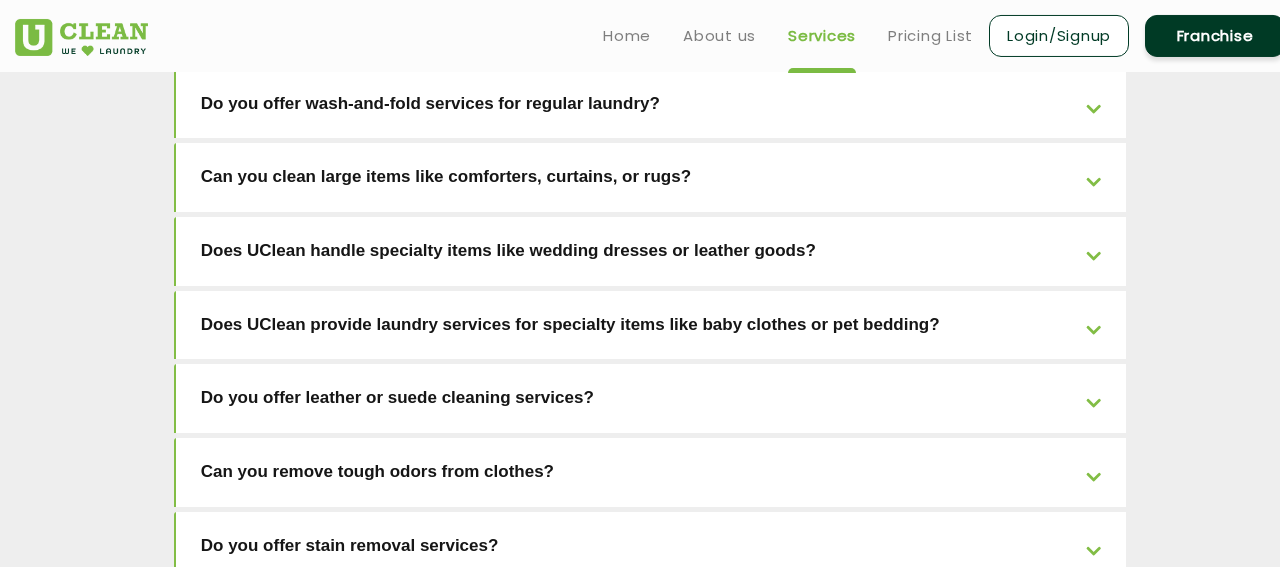 click on "Can you remove tough odors from clothes?" at bounding box center [651, 472] 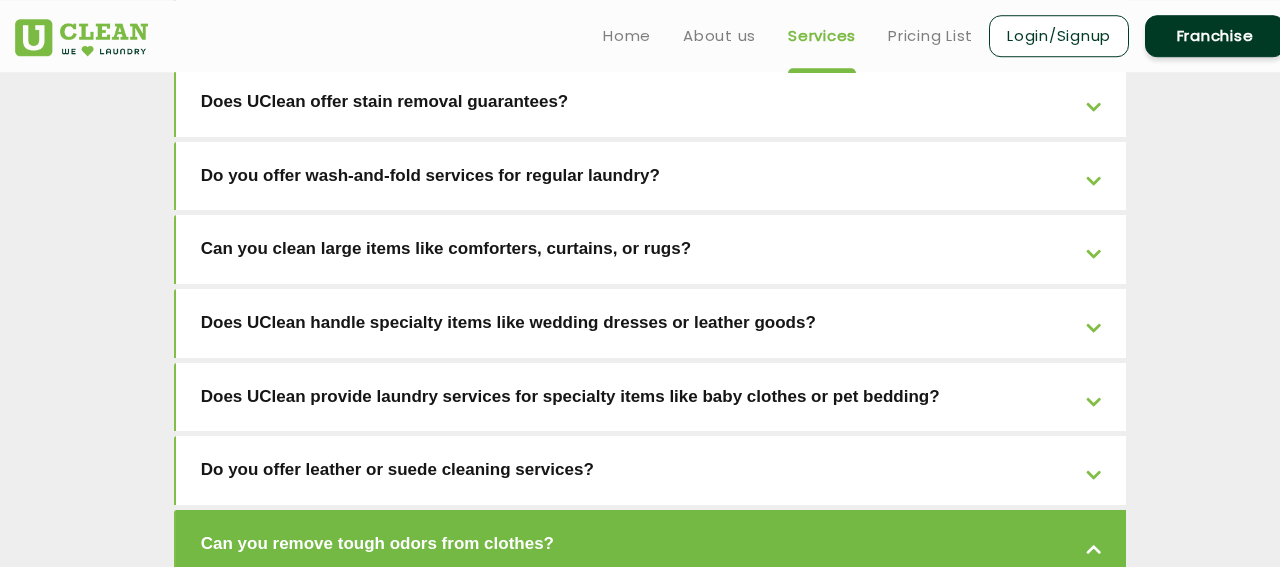 scroll, scrollTop: 3773, scrollLeft: 0, axis: vertical 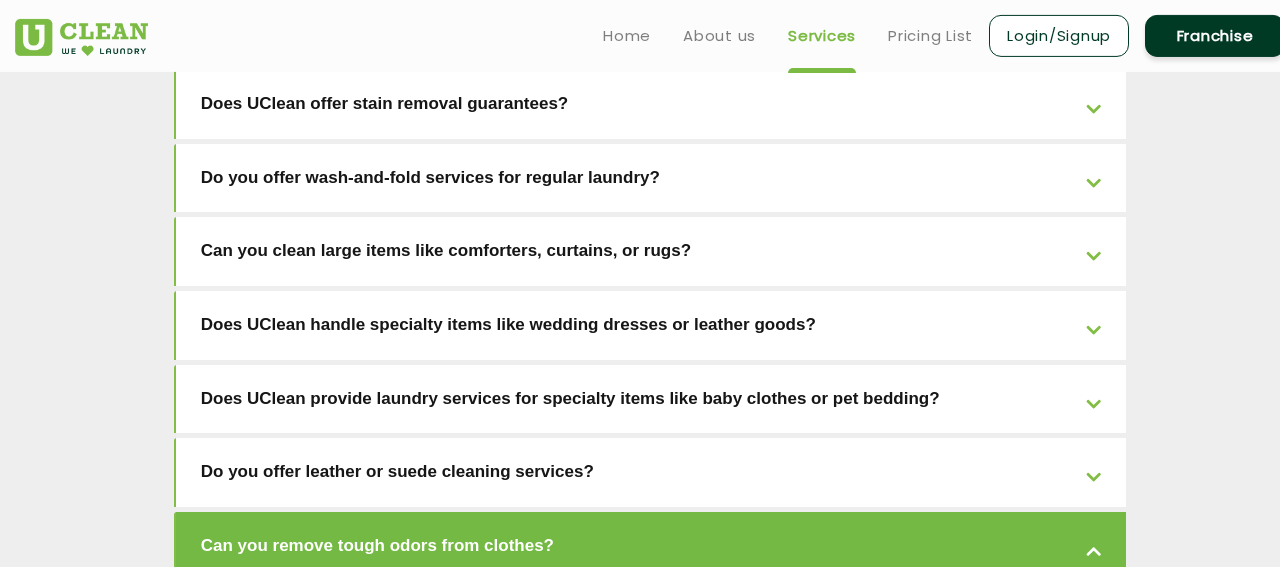 click on "Do you offer leather or suede cleaning services?" at bounding box center [651, 472] 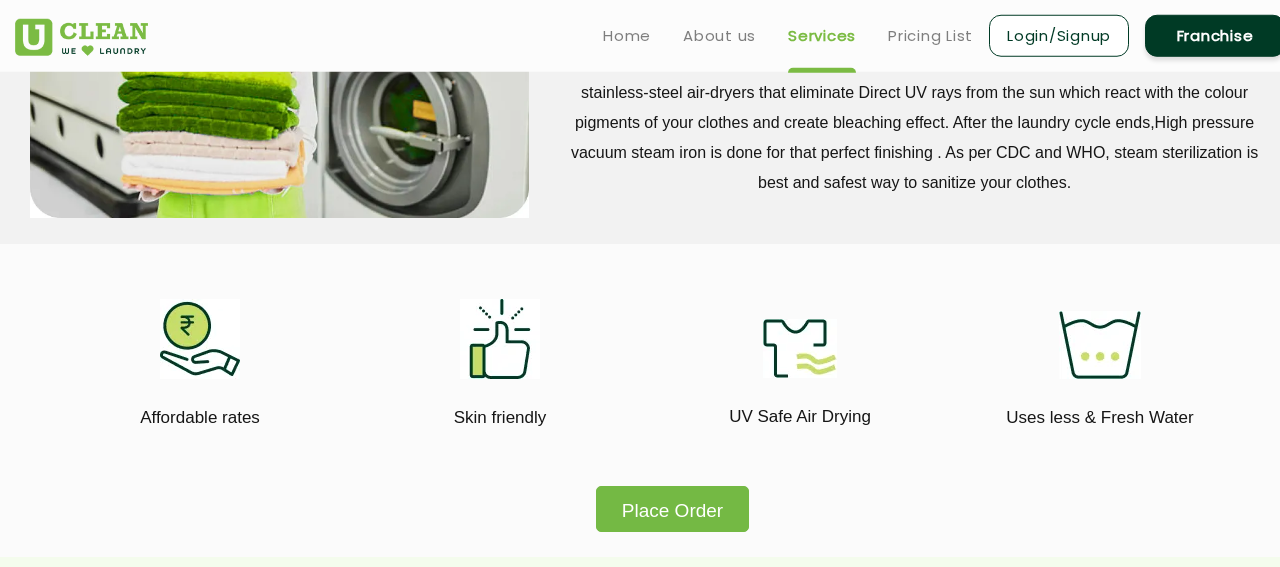 scroll, scrollTop: 823, scrollLeft: 0, axis: vertical 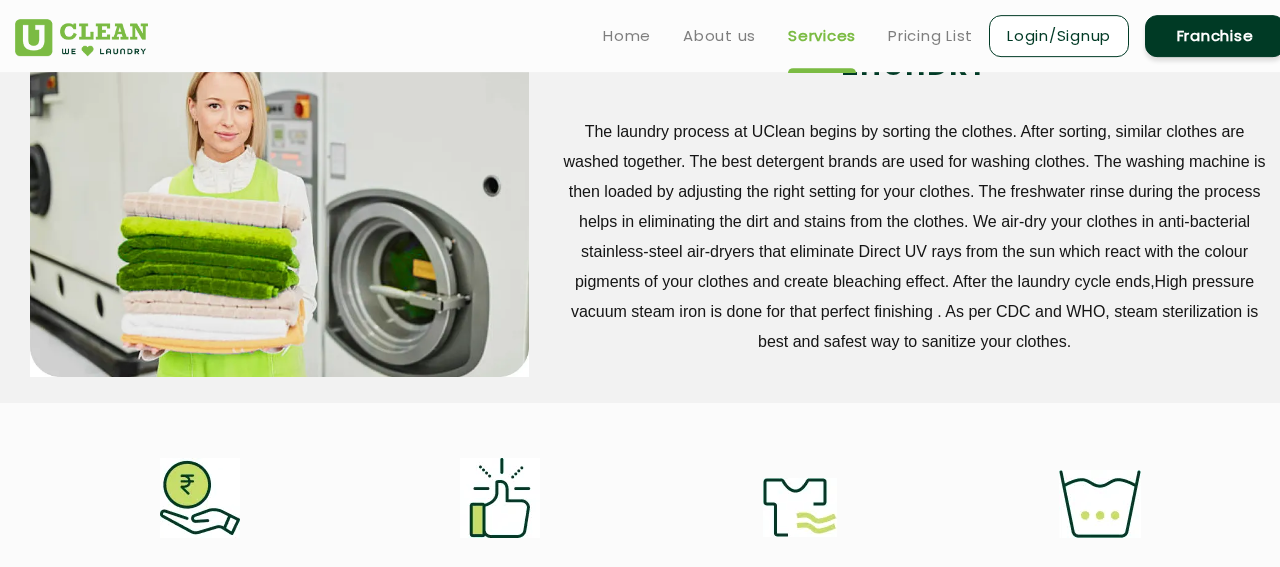 click on "Home  About us Services  Pricing List Login/Signup Franchise" at bounding box center (936, 35) 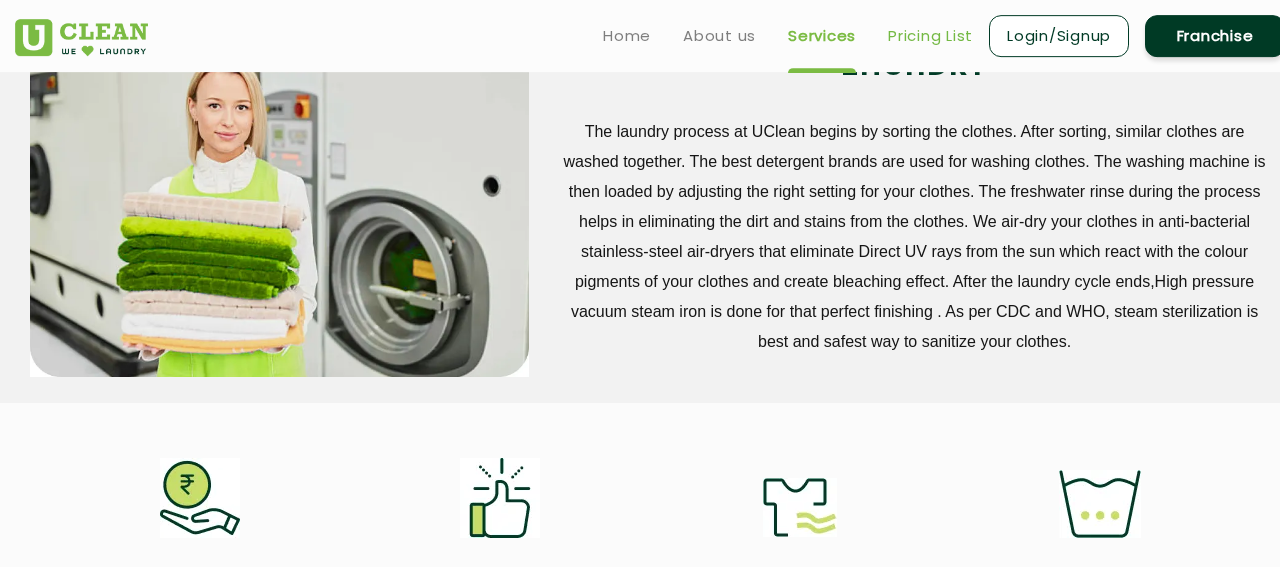 click on "Pricing List" at bounding box center [930, 36] 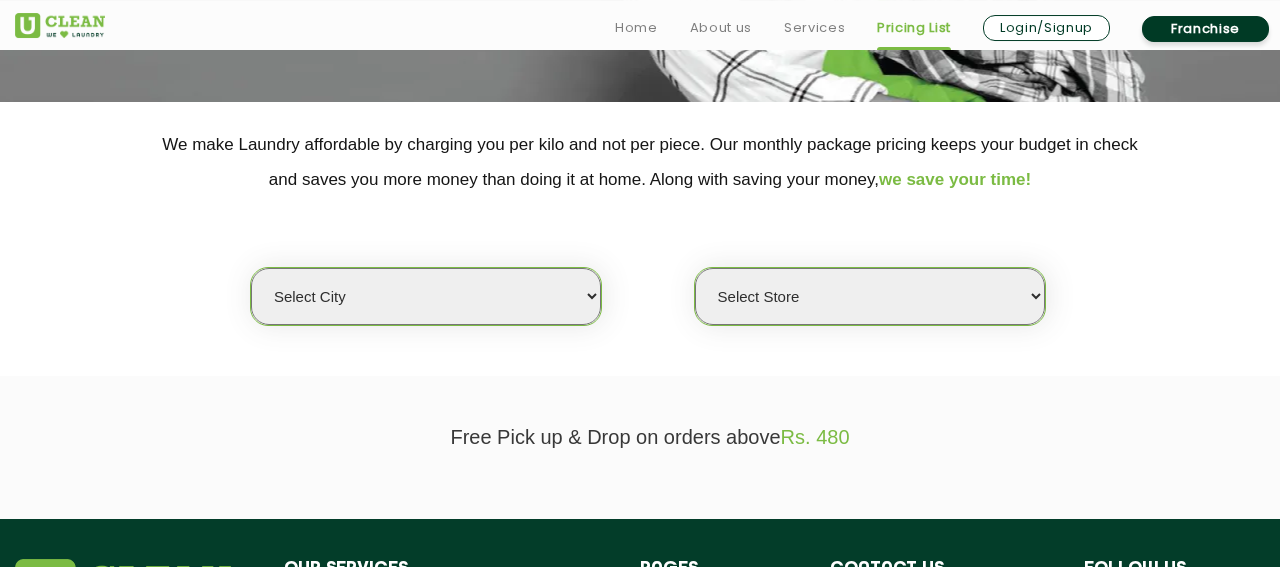 scroll, scrollTop: 367, scrollLeft: 0, axis: vertical 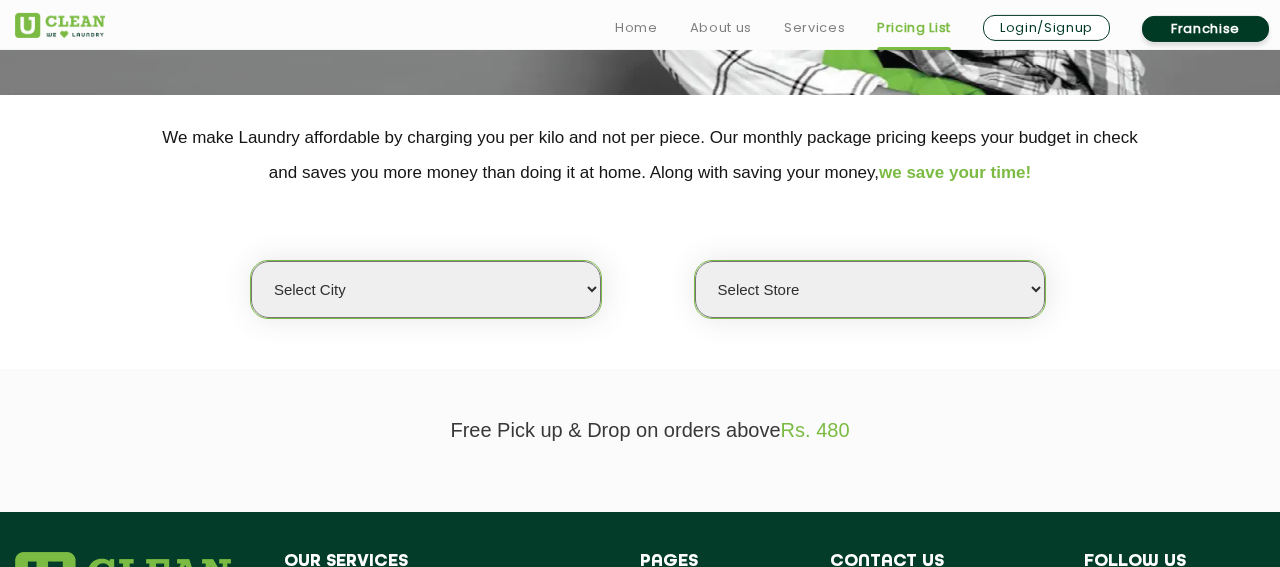 click on "Select city [GEOGRAPHIC_DATA] [GEOGRAPHIC_DATA] [GEOGRAPHIC_DATA] [GEOGRAPHIC_DATA] [GEOGRAPHIC_DATA] [GEOGRAPHIC_DATA] [GEOGRAPHIC_DATA] - [GEOGRAPHIC_DATA] Select [GEOGRAPHIC_DATA] [GEOGRAPHIC_DATA] [GEOGRAPHIC_DATA] [GEOGRAPHIC_DATA] [GEOGRAPHIC_DATA] [GEOGRAPHIC_DATA] [GEOGRAPHIC_DATA] [GEOGRAPHIC_DATA] [GEOGRAPHIC_DATA] [GEOGRAPHIC_DATA] [GEOGRAPHIC_DATA] [GEOGRAPHIC_DATA] [GEOGRAPHIC_DATA] [GEOGRAPHIC_DATA] [GEOGRAPHIC_DATA] [GEOGRAPHIC_DATA] [GEOGRAPHIC_DATA] [GEOGRAPHIC_DATA] [GEOGRAPHIC_DATA] [GEOGRAPHIC_DATA] [GEOGRAPHIC_DATA] [GEOGRAPHIC_DATA] [GEOGRAPHIC_DATA] [GEOGRAPHIC_DATA] [GEOGRAPHIC_DATA] [GEOGRAPHIC_DATA] [GEOGRAPHIC_DATA] [GEOGRAPHIC_DATA] [GEOGRAPHIC_DATA] [GEOGRAPHIC_DATA] [GEOGRAPHIC_DATA] [GEOGRAPHIC_DATA] [GEOGRAPHIC_DATA] [GEOGRAPHIC_DATA] [GEOGRAPHIC_DATA] [GEOGRAPHIC_DATA] [GEOGRAPHIC_DATA] [GEOGRAPHIC_DATA] [GEOGRAPHIC_DATA] [GEOGRAPHIC_DATA] [GEOGRAPHIC_DATA] [GEOGRAPHIC_DATA] [GEOGRAPHIC_DATA] [GEOGRAPHIC_DATA] [GEOGRAPHIC_DATA] [GEOGRAPHIC_DATA] [GEOGRAPHIC_DATA] [GEOGRAPHIC_DATA] [GEOGRAPHIC_DATA] [GEOGRAPHIC_DATA] [GEOGRAPHIC_DATA] [GEOGRAPHIC_DATA] [GEOGRAPHIC_DATA] [GEOGRAPHIC_DATA] [GEOGRAPHIC_DATA] [GEOGRAPHIC_DATA] [GEOGRAPHIC_DATA] [GEOGRAPHIC_DATA] [GEOGRAPHIC_DATA] [GEOGRAPHIC_DATA] [GEOGRAPHIC_DATA] [GEOGRAPHIC_DATA] [GEOGRAPHIC_DATA] [GEOGRAPHIC_DATA] [GEOGRAPHIC_DATA] [GEOGRAPHIC_DATA] [GEOGRAPHIC_DATA] [GEOGRAPHIC_DATA] [GEOGRAPHIC_DATA] [GEOGRAPHIC_DATA] [GEOGRAPHIC_DATA] [GEOGRAPHIC_DATA] [GEOGRAPHIC_DATA] [GEOGRAPHIC_DATA] [GEOGRAPHIC_DATA] [GEOGRAPHIC_DATA] [GEOGRAPHIC_DATA] [GEOGRAPHIC_DATA] - Select [GEOGRAPHIC_DATA] [GEOGRAPHIC_DATA] [GEOGRAPHIC_DATA] [GEOGRAPHIC_DATA] [GEOGRAPHIC_DATA] [GEOGRAPHIC_DATA] [GEOGRAPHIC_DATA] [GEOGRAPHIC_DATA] [GEOGRAPHIC_DATA] [GEOGRAPHIC_DATA] [GEOGRAPHIC_DATA] [GEOGRAPHIC_DATA] [GEOGRAPHIC_DATA] [GEOGRAPHIC_DATA] [GEOGRAPHIC_DATA] [GEOGRAPHIC_DATA] [GEOGRAPHIC_DATA] [GEOGRAPHIC_DATA] [GEOGRAPHIC_DATA] [GEOGRAPHIC_DATA] [GEOGRAPHIC_DATA] [GEOGRAPHIC_DATA] [GEOGRAPHIC_DATA] [GEOGRAPHIC_DATA] [GEOGRAPHIC_DATA] [GEOGRAPHIC_DATA] [GEOGRAPHIC_DATA] [GEOGRAPHIC_DATA] [GEOGRAPHIC_DATA] [GEOGRAPHIC_DATA] [GEOGRAPHIC_DATA] [GEOGRAPHIC_DATA]" at bounding box center (426, 289) 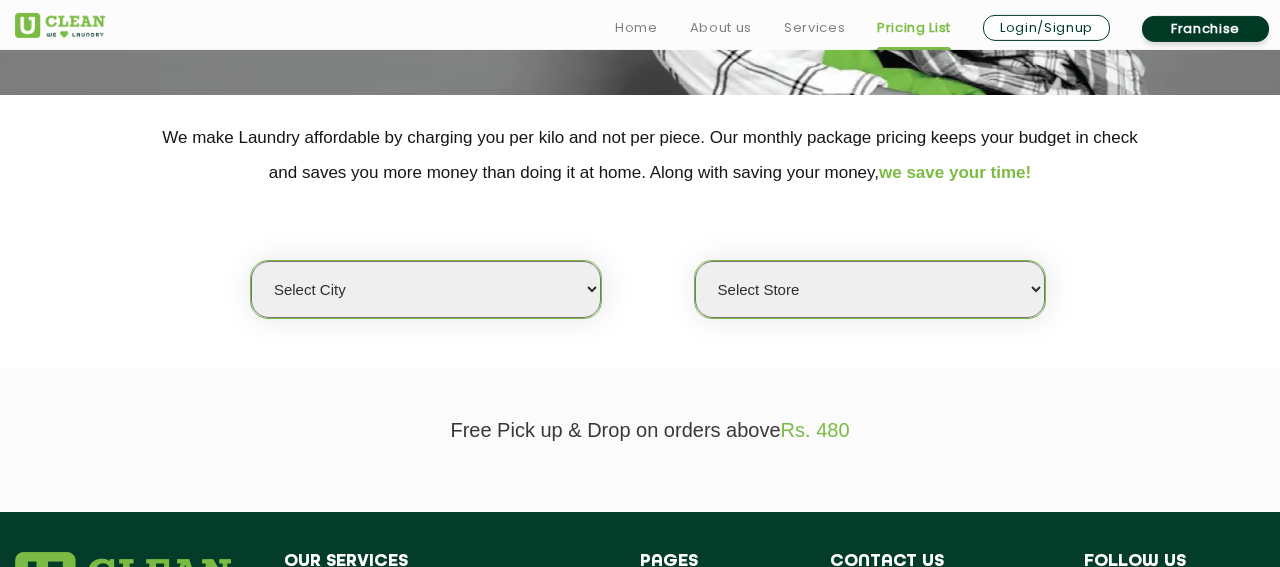 select on "6" 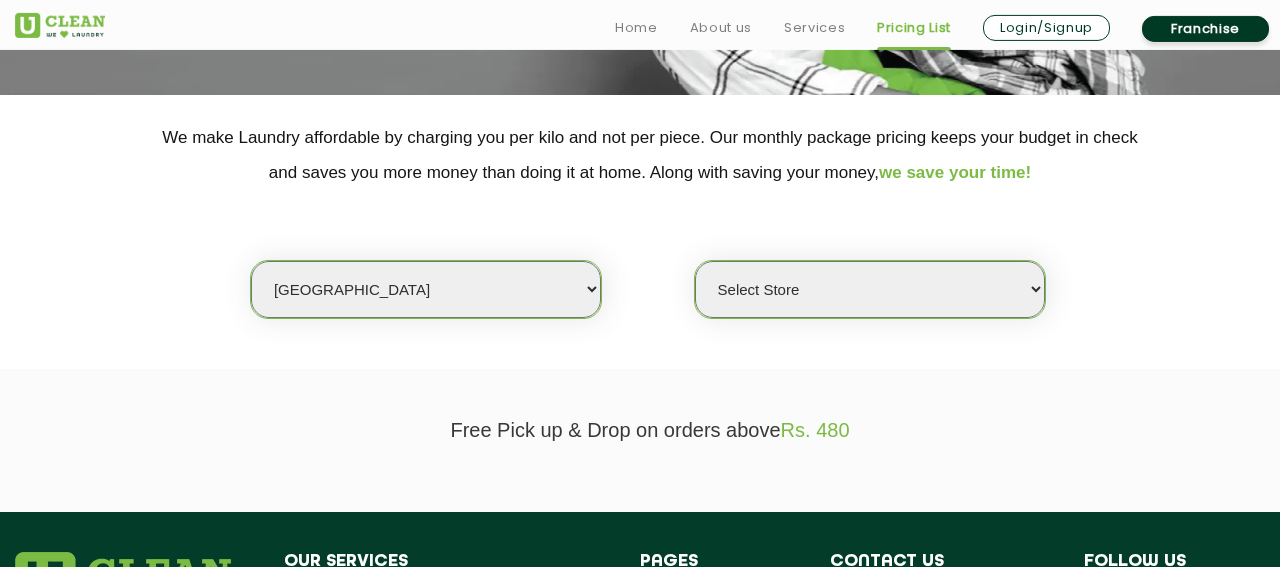 click on "[GEOGRAPHIC_DATA]" at bounding box center [0, 0] 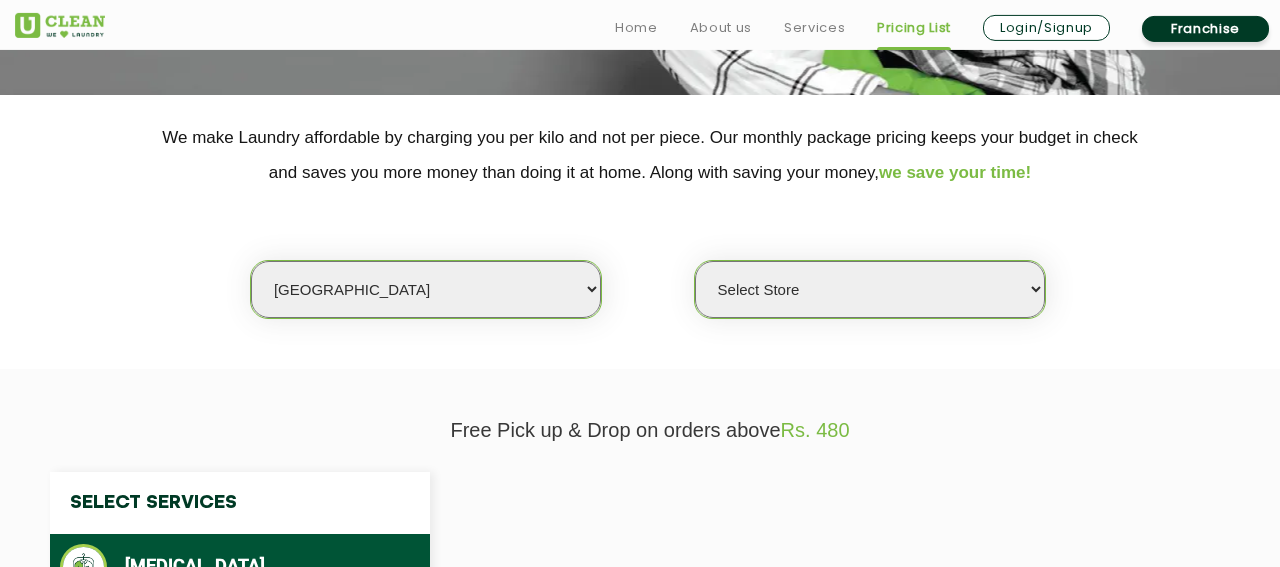 click on "Select Store [GEOGRAPHIC_DATA] [GEOGRAPHIC_DATA] UClean KR [GEOGRAPHIC_DATA] [GEOGRAPHIC_DATA] [GEOGRAPHIC_DATA]  [PERSON_NAME] [GEOGRAPHIC_DATA] [GEOGRAPHIC_DATA] Layout [GEOGRAPHIC_DATA] 1 [GEOGRAPHIC_DATA] [GEOGRAPHIC_DATA] [GEOGRAPHIC_DATA] [GEOGRAPHIC_DATA] [GEOGRAPHIC_DATA] [GEOGRAPHIC_DATA] [GEOGRAPHIC_DATA] [GEOGRAPHIC_DATA][PERSON_NAME][GEOGRAPHIC_DATA] [GEOGRAPHIC_DATA] [GEOGRAPHIC_DATA] [GEOGRAPHIC_DATA] [GEOGRAPHIC_DATA] [GEOGRAPHIC_DATA] [GEOGRAPHIC_DATA] Budegera Cross [GEOGRAPHIC_DATA] Konanakunte [GEOGRAPHIC_DATA] [GEOGRAPHIC_DATA] Kasavanahalli [GEOGRAPHIC_DATA] Srinivasnagar [PERSON_NAME][GEOGRAPHIC_DATA] [GEOGRAPHIC_DATA] [PERSON_NAME][GEOGRAPHIC_DATA] [GEOGRAPHIC_DATA] [GEOGRAPHIC_DATA] Kannamangla [GEOGRAPHIC_DATA] [GEOGRAPHIC_DATA] [GEOGRAPHIC_DATA]" at bounding box center [870, 289] 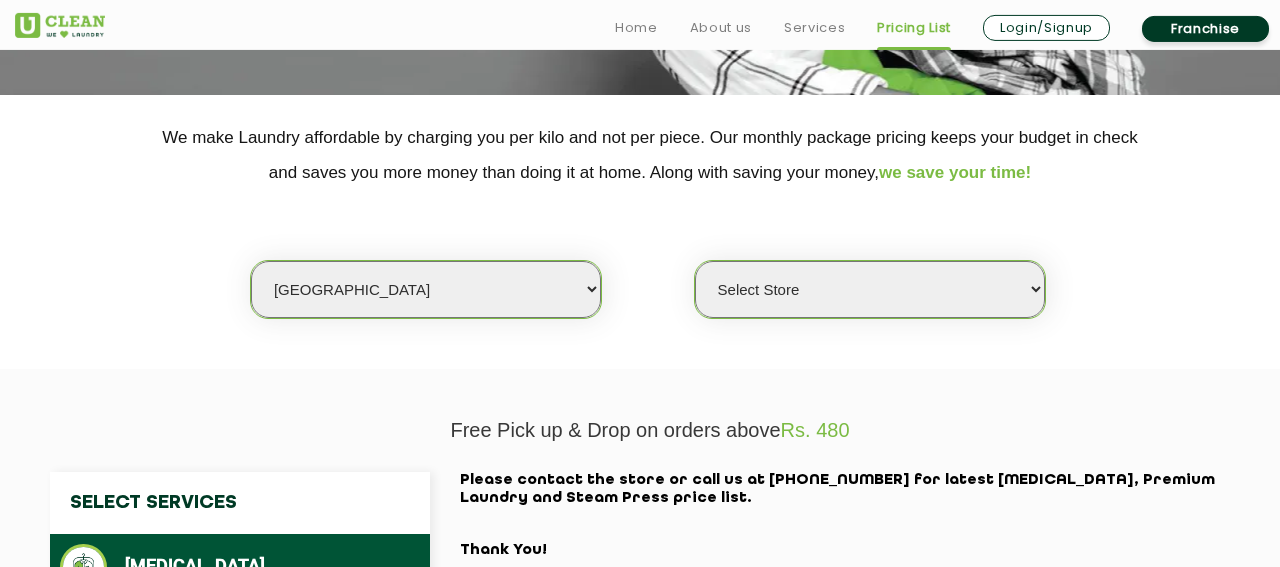 select on "542" 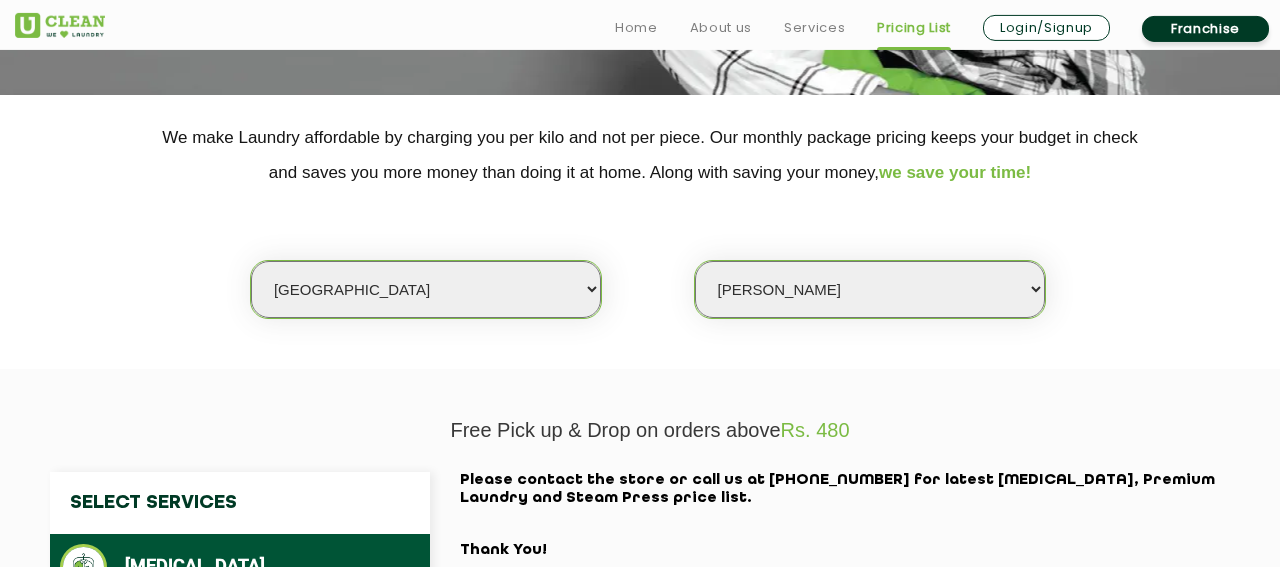 click on "[PERSON_NAME]" at bounding box center (0, 0) 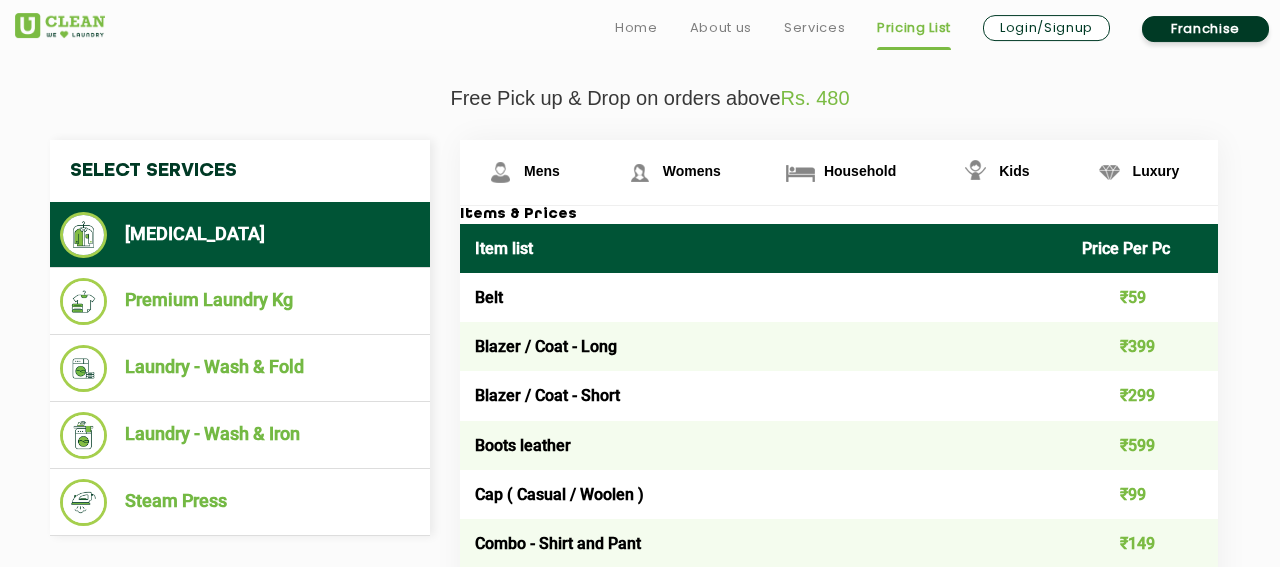scroll, scrollTop: 700, scrollLeft: 0, axis: vertical 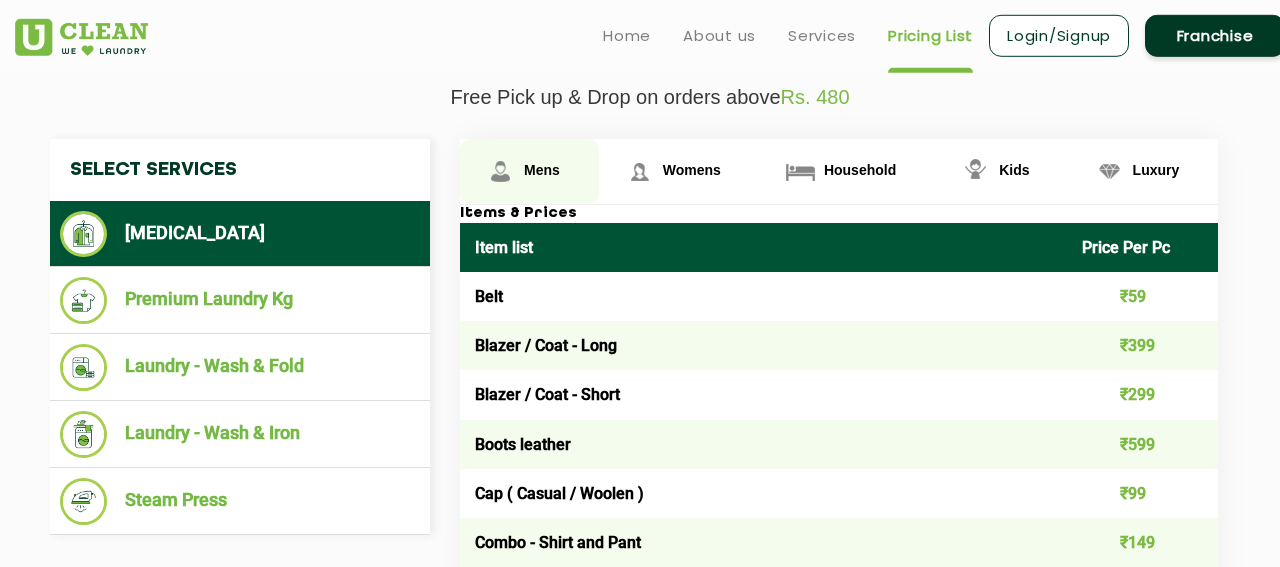 click on "Mens" at bounding box center [542, 170] 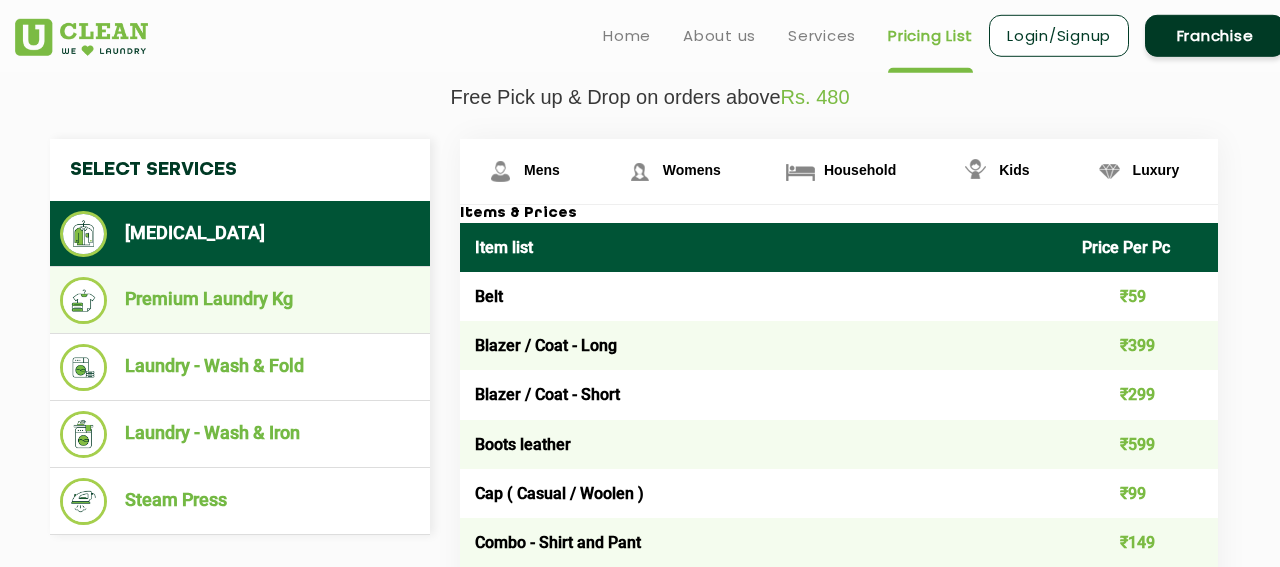 click on "Premium Laundry Kg" at bounding box center (240, 300) 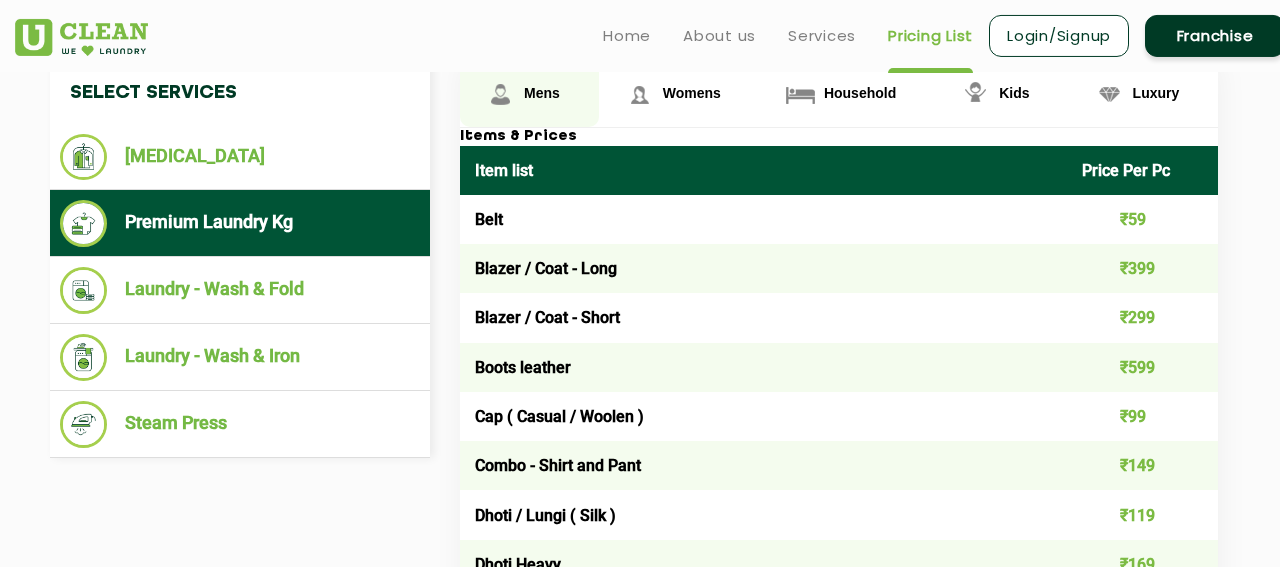 scroll, scrollTop: 778, scrollLeft: 0, axis: vertical 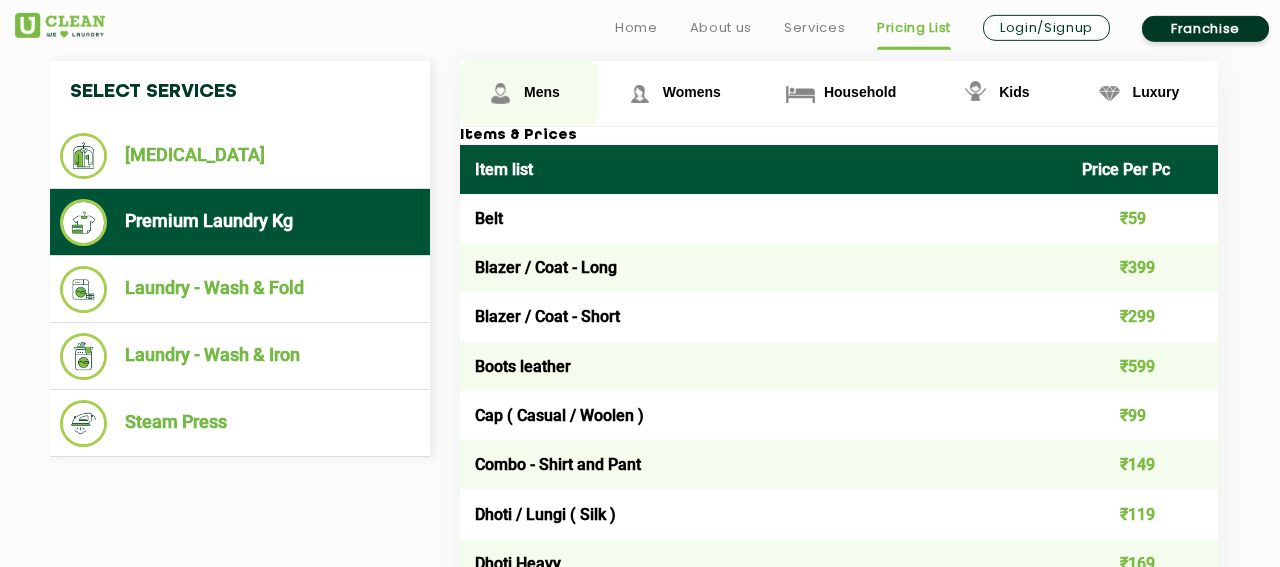 click on "Mens" at bounding box center (529, 93) 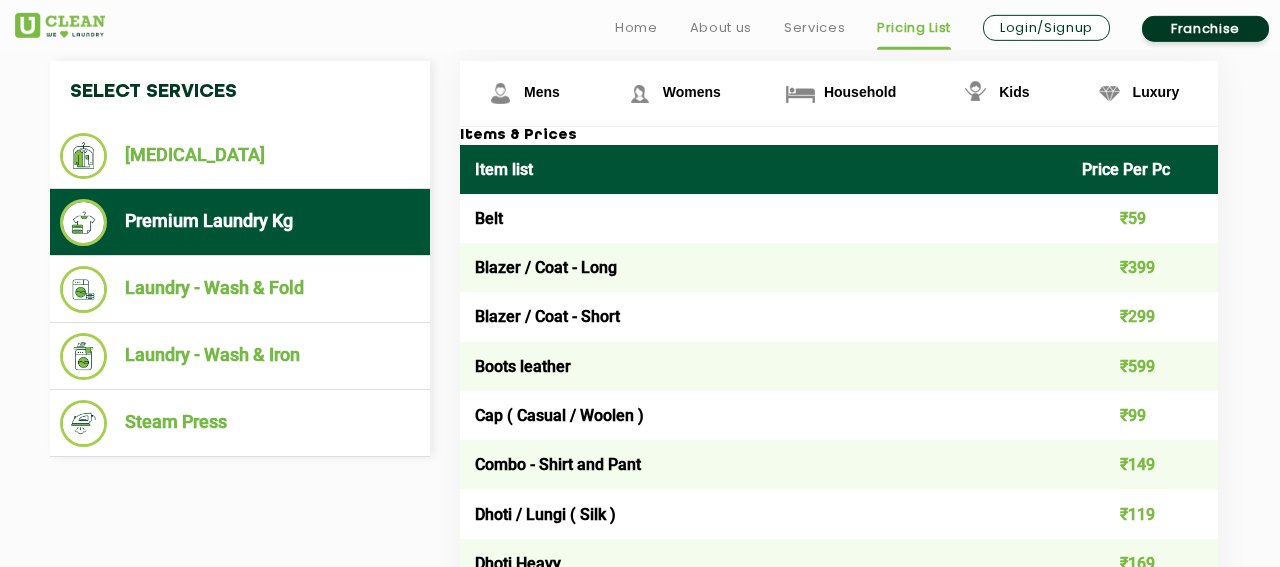 click on "₹299" at bounding box center (1143, 316) 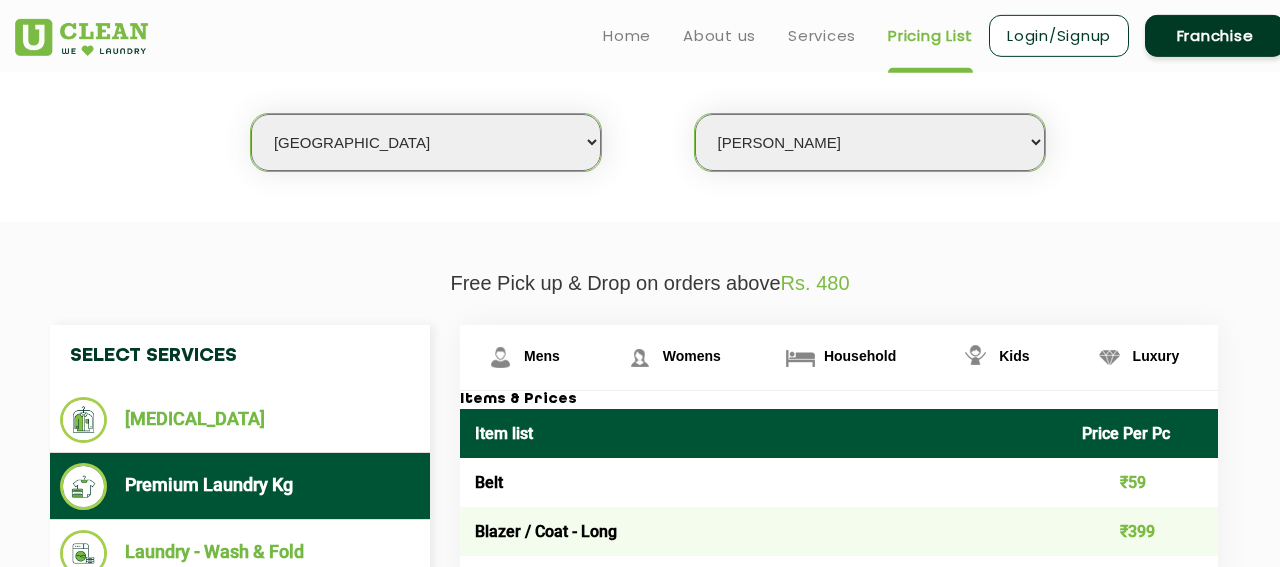 scroll, scrollTop: 513, scrollLeft: 0, axis: vertical 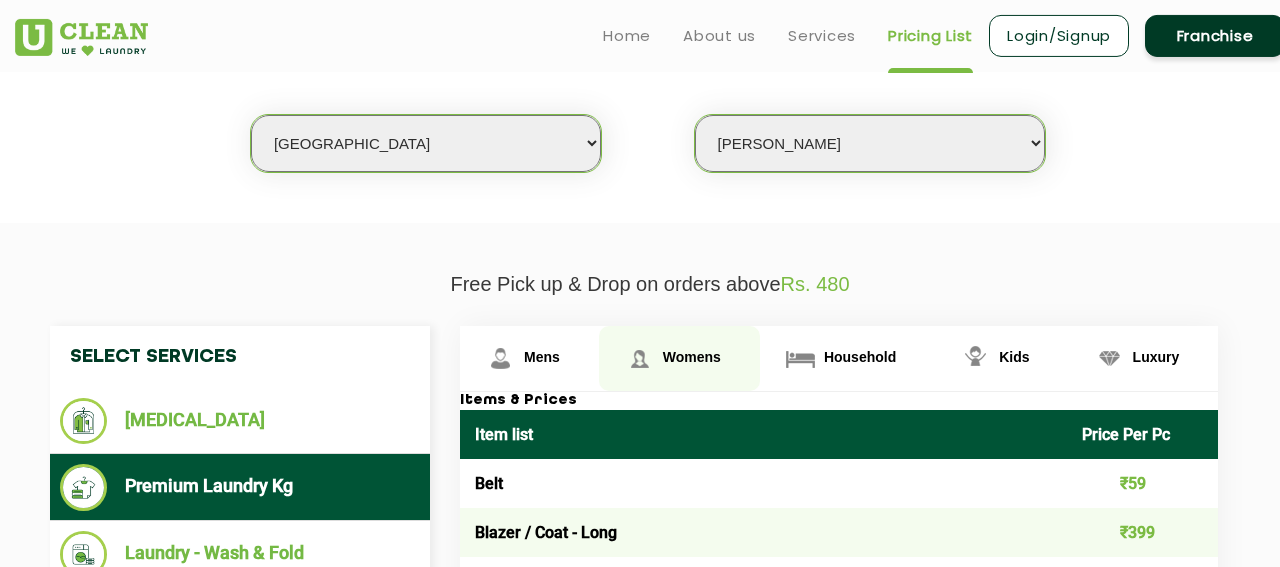 click on "Womens" at bounding box center [529, 358] 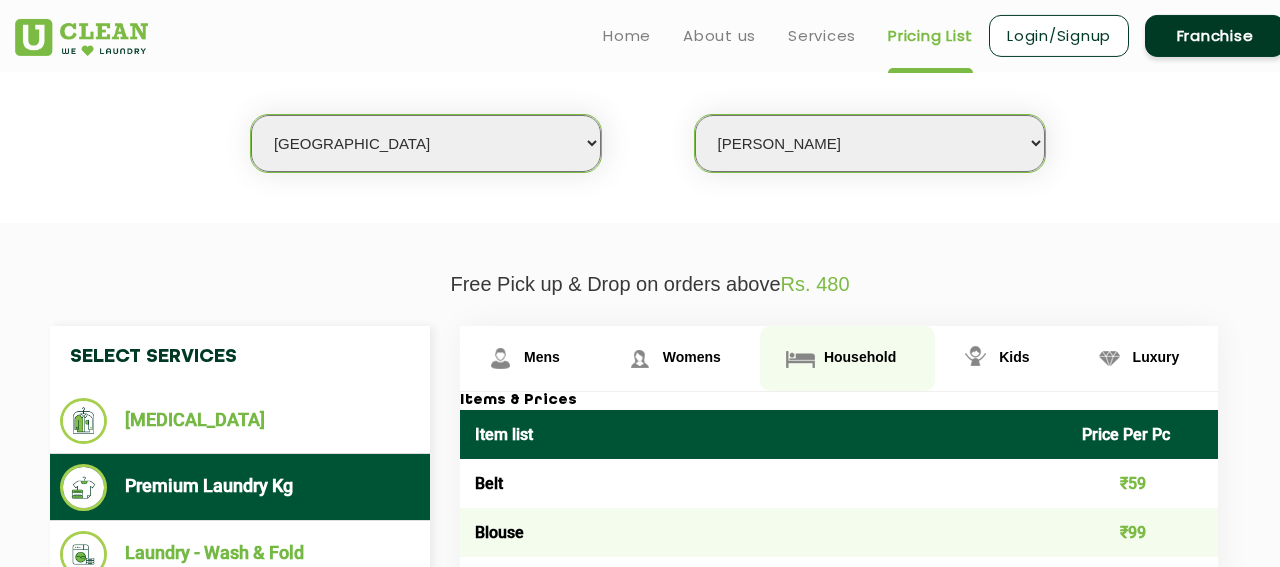 click on "Household" at bounding box center (529, 358) 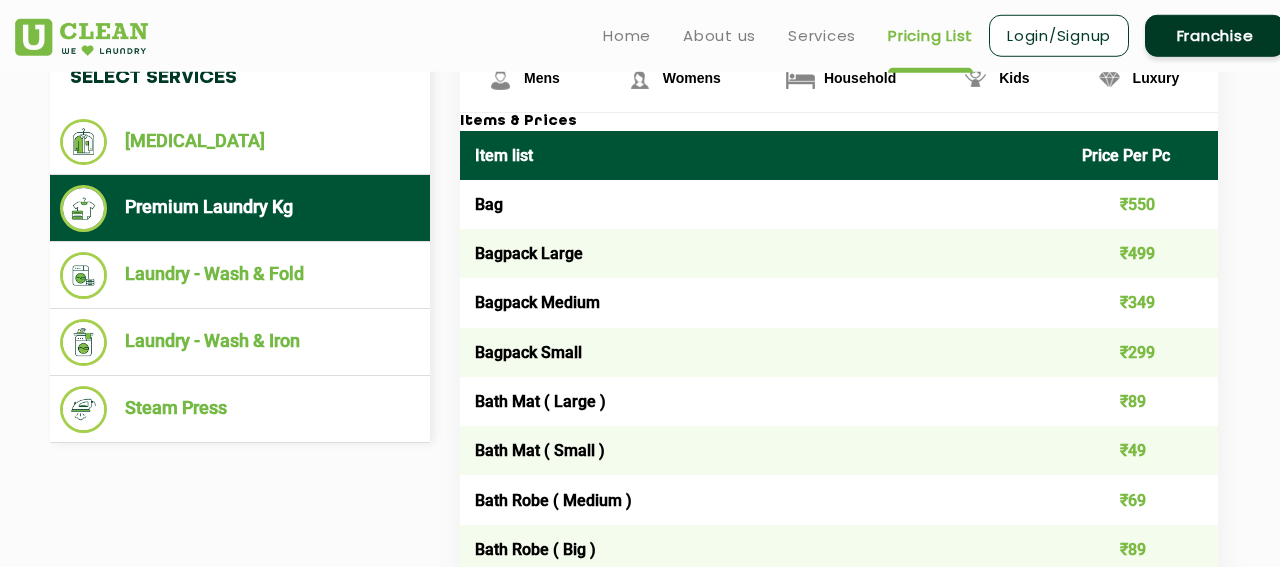 scroll, scrollTop: 744, scrollLeft: 0, axis: vertical 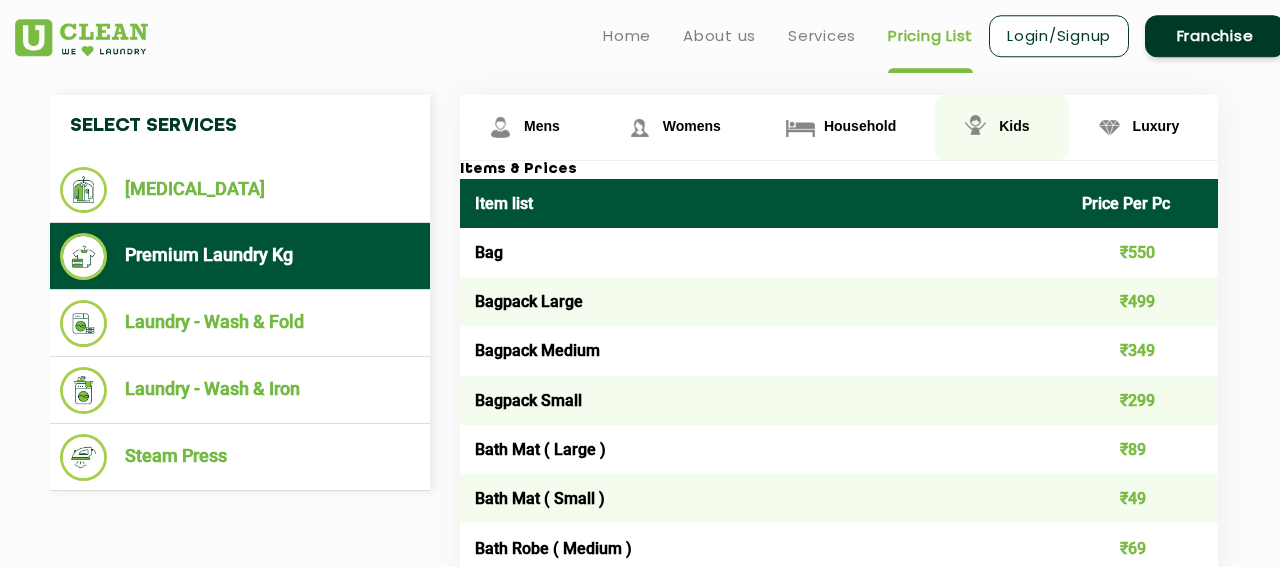 click at bounding box center [500, 127] 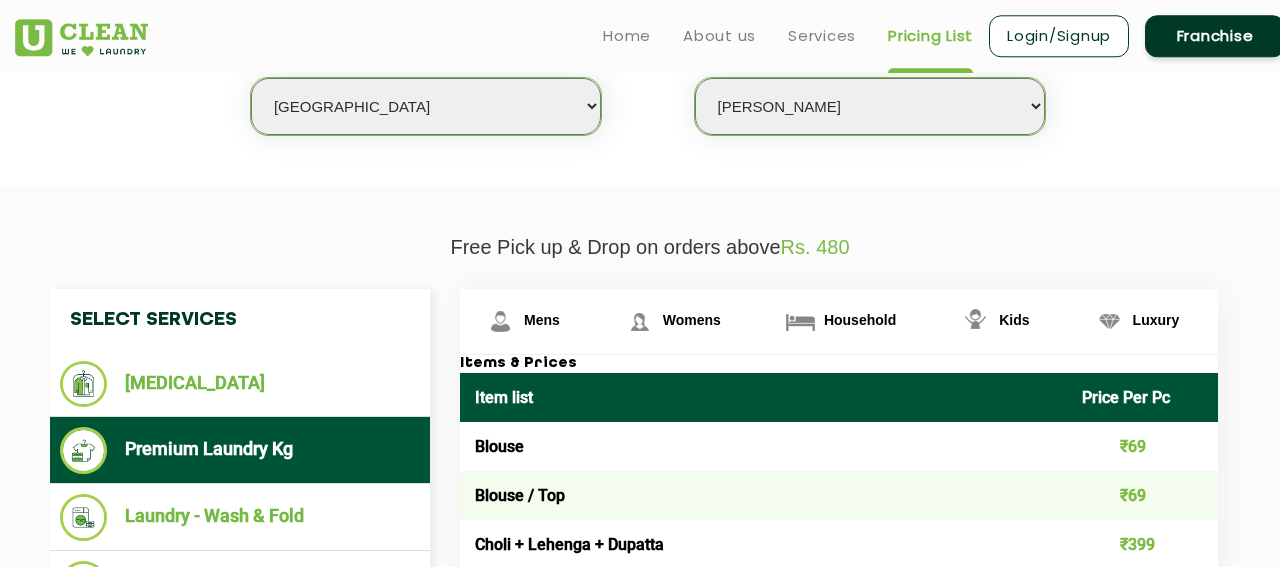 scroll, scrollTop: 534, scrollLeft: 0, axis: vertical 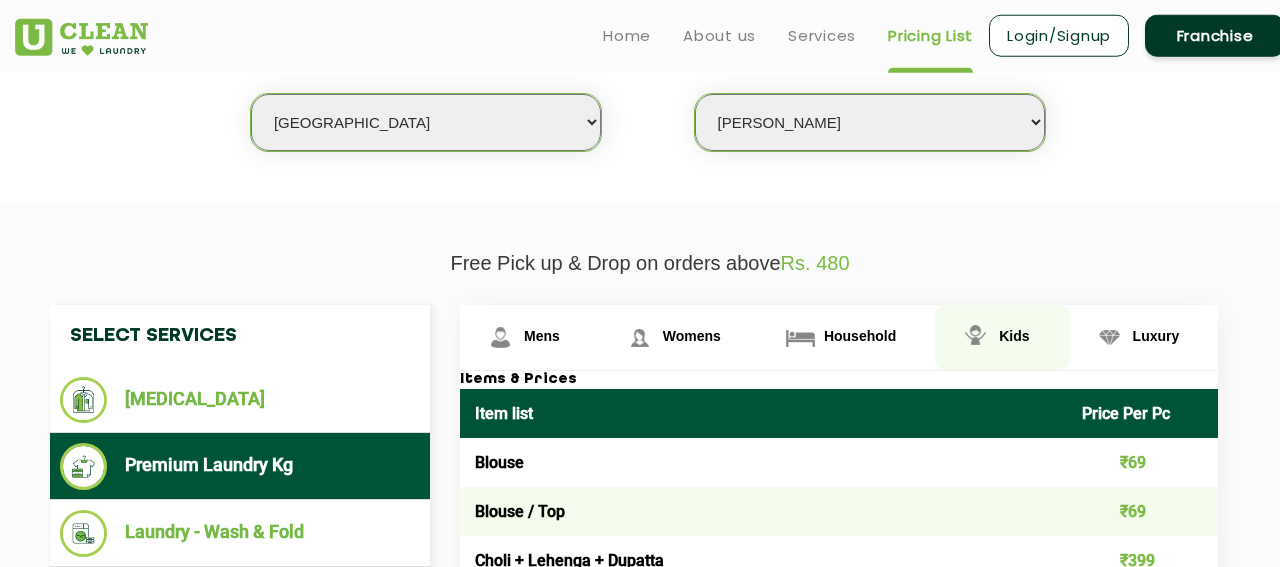 click on "Kids" at bounding box center (1001, 337) 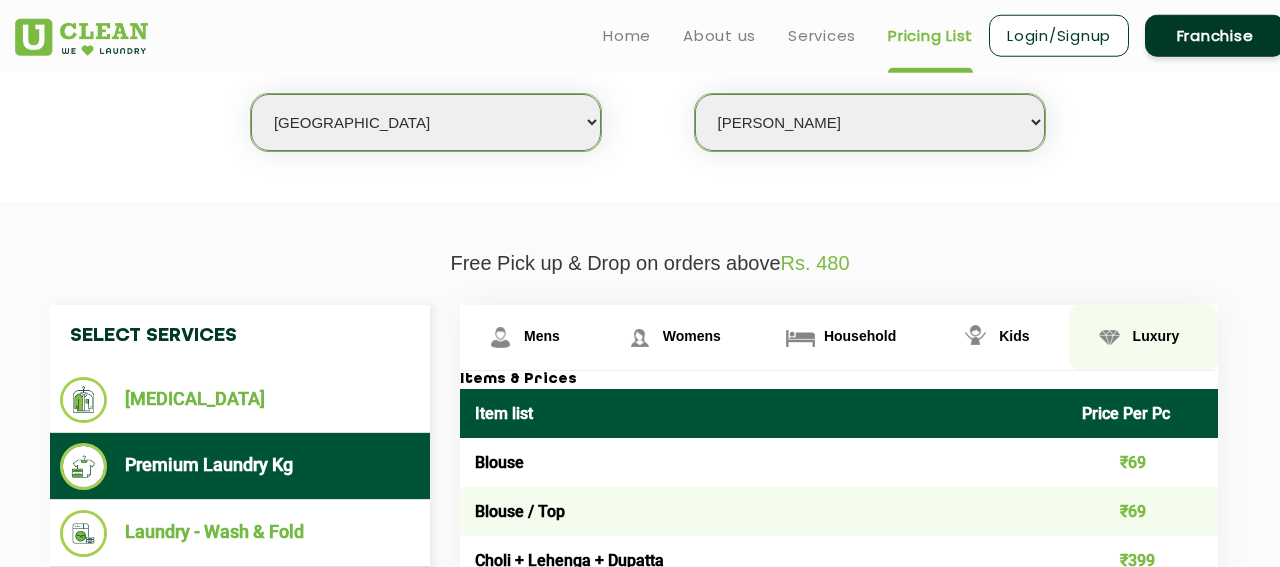 click at bounding box center [500, 337] 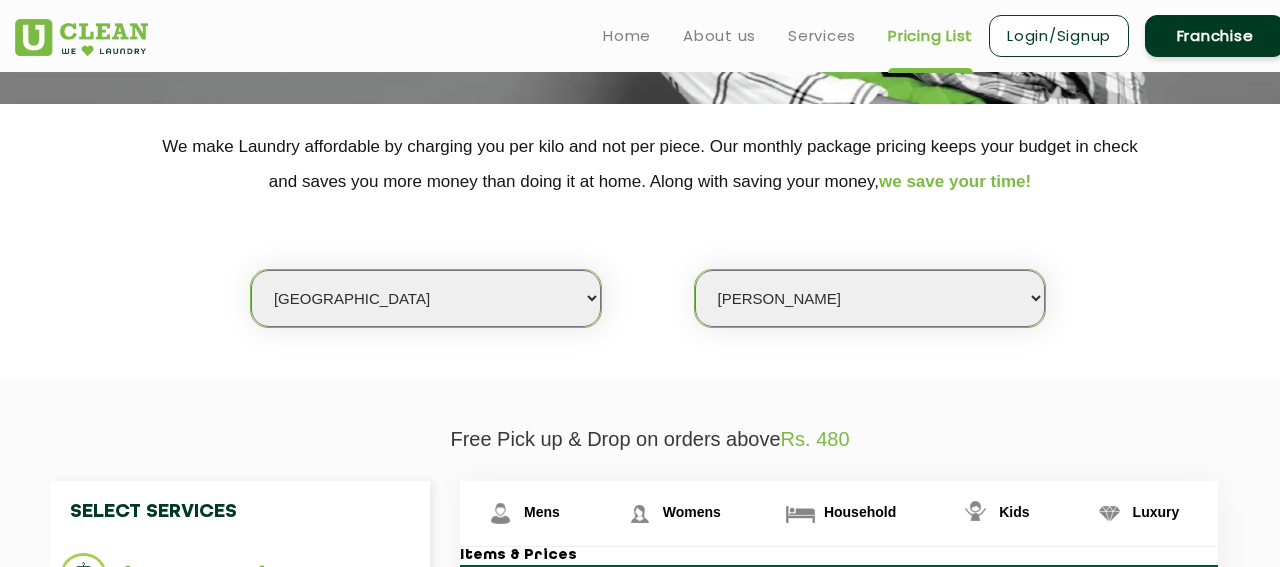 scroll, scrollTop: 0, scrollLeft: 0, axis: both 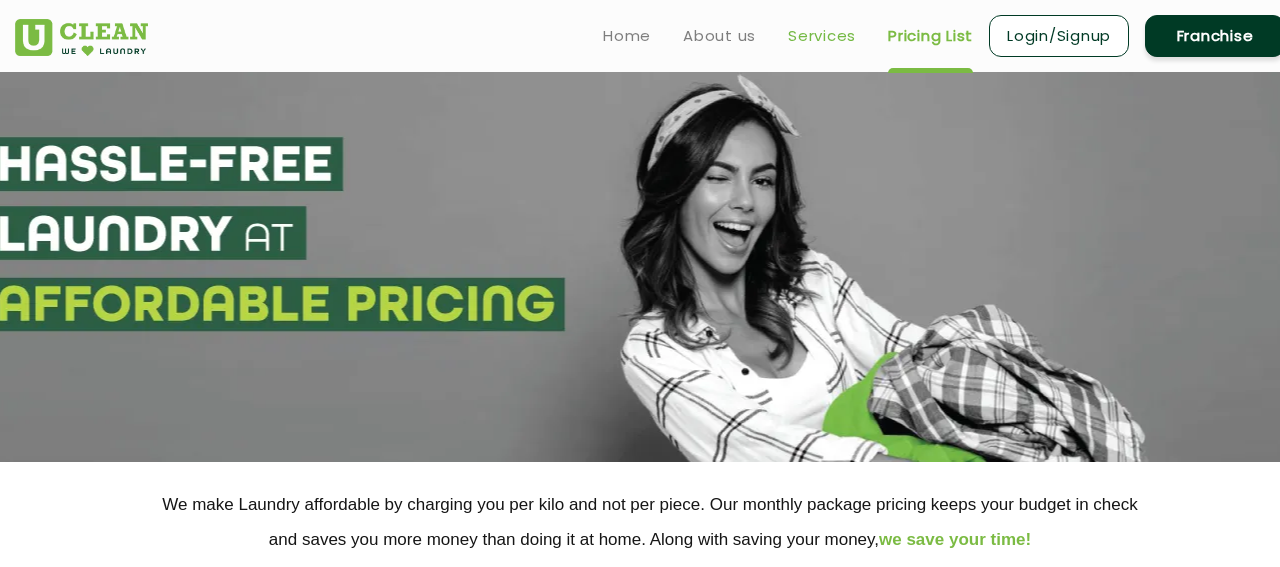 click on "Services" at bounding box center (822, 36) 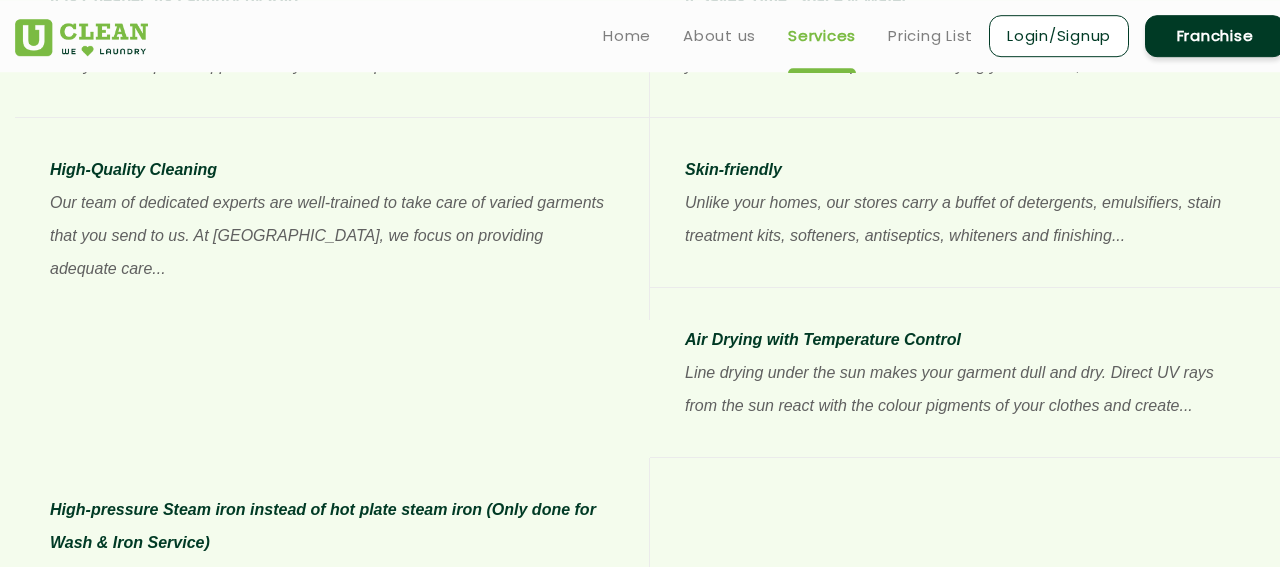 scroll, scrollTop: 1714, scrollLeft: 0, axis: vertical 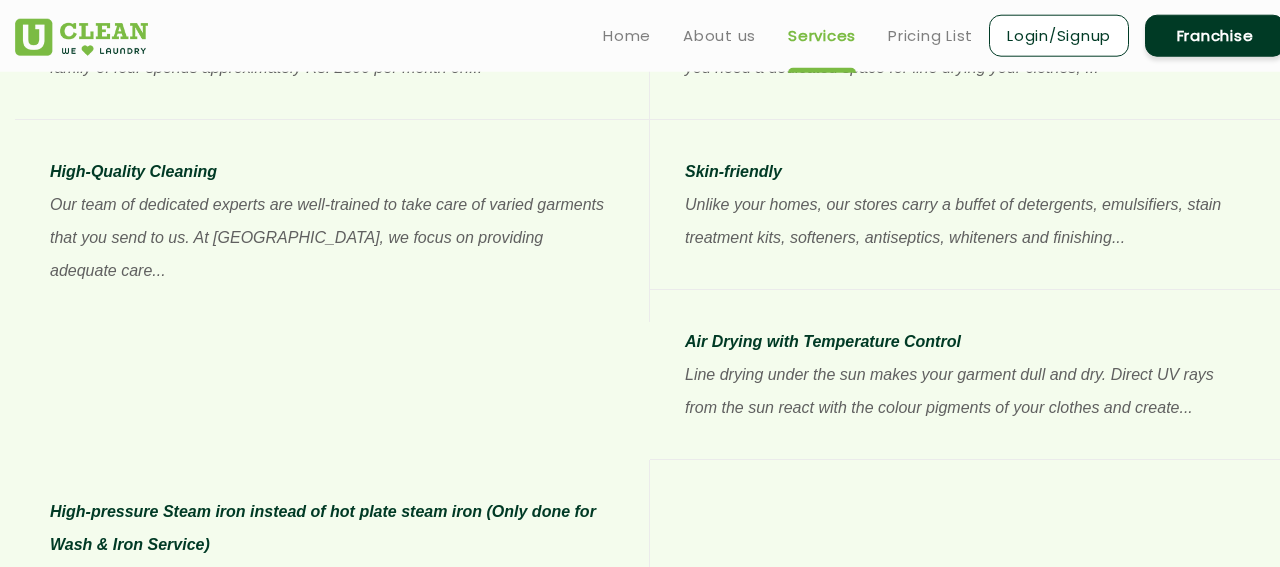 click on "Air Drying with Temperature Control" 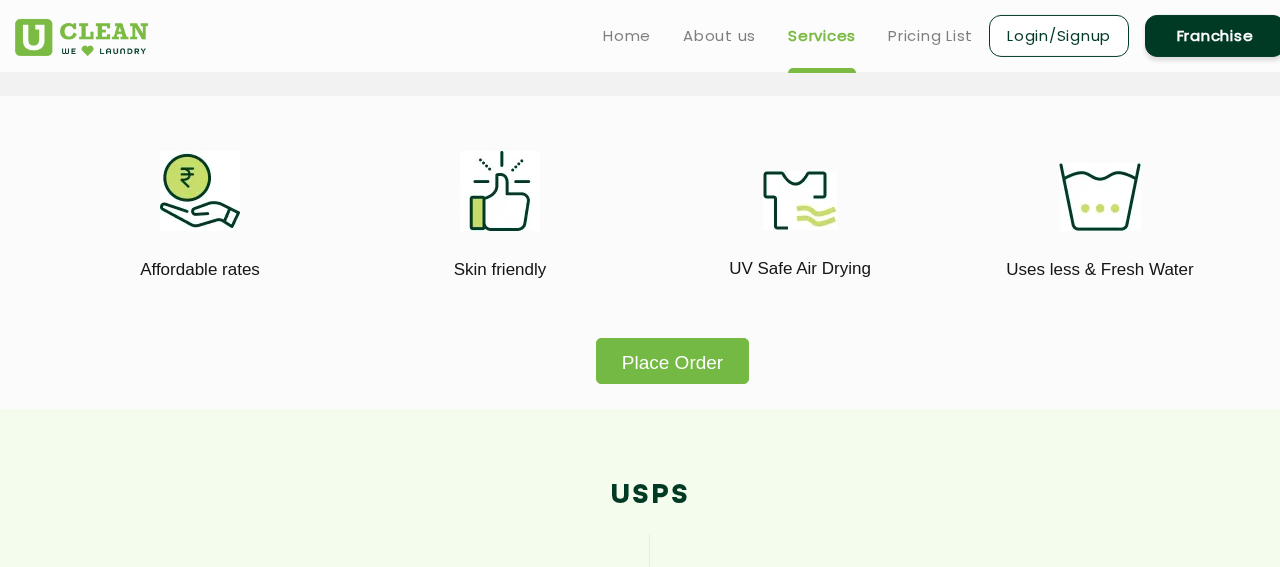 scroll, scrollTop: 1037, scrollLeft: 0, axis: vertical 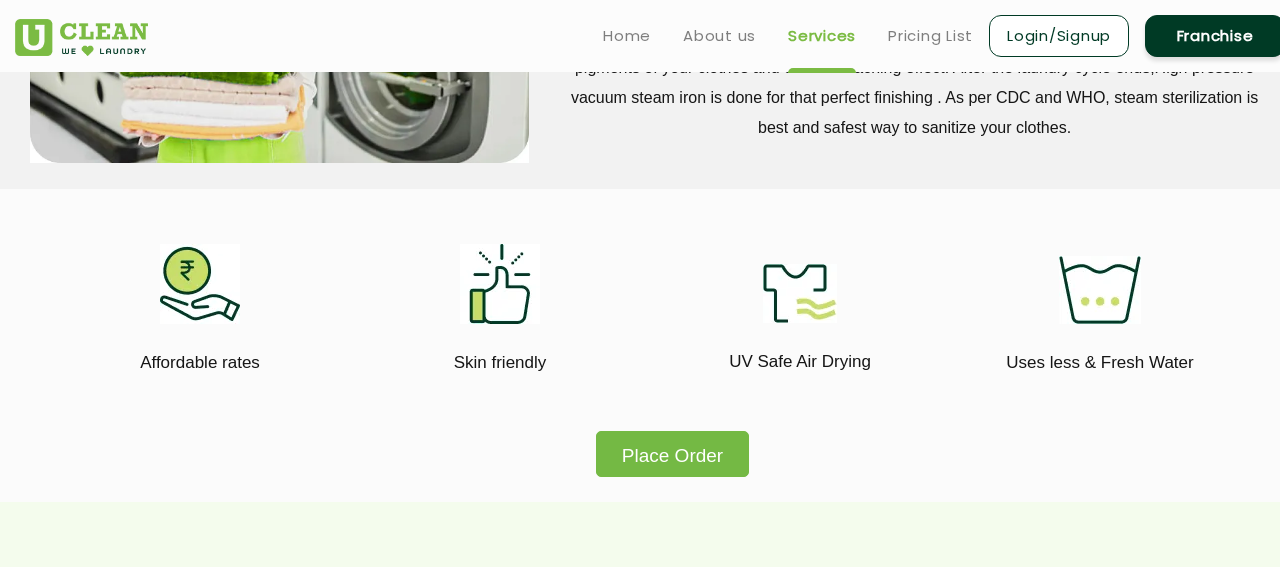 click 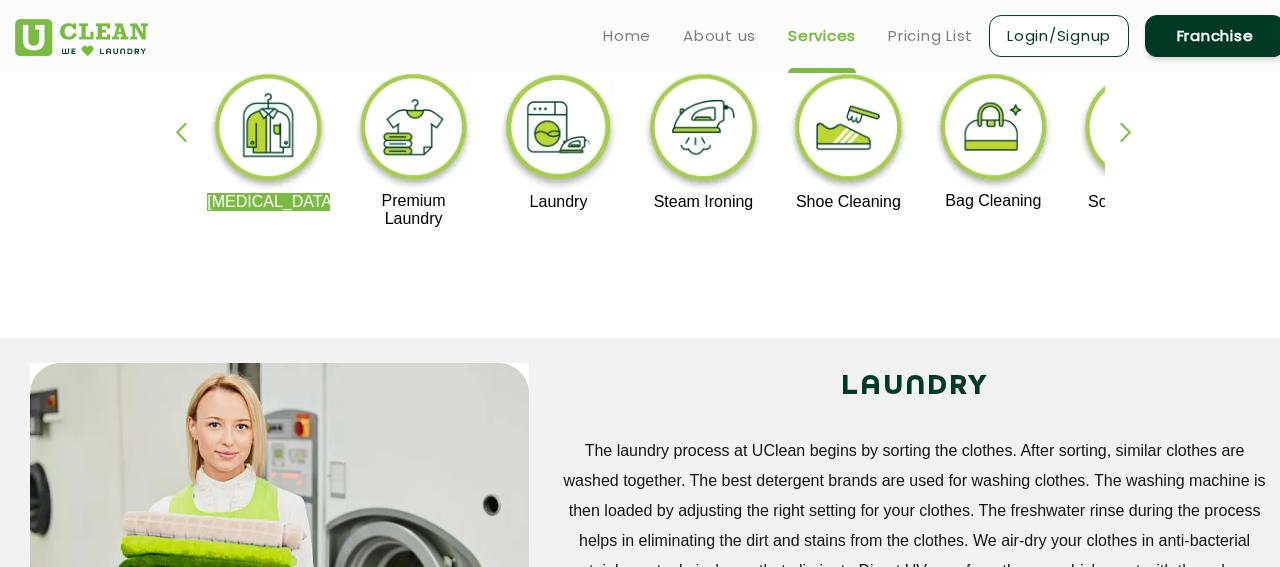 scroll, scrollTop: 496, scrollLeft: 0, axis: vertical 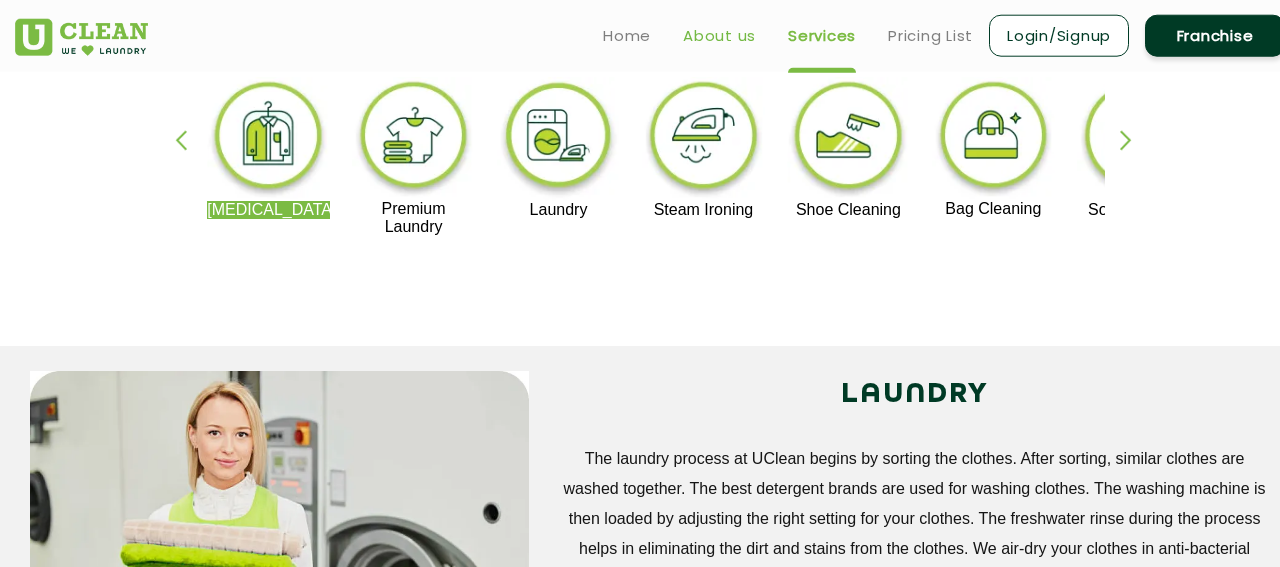 click on "About us" at bounding box center [719, 36] 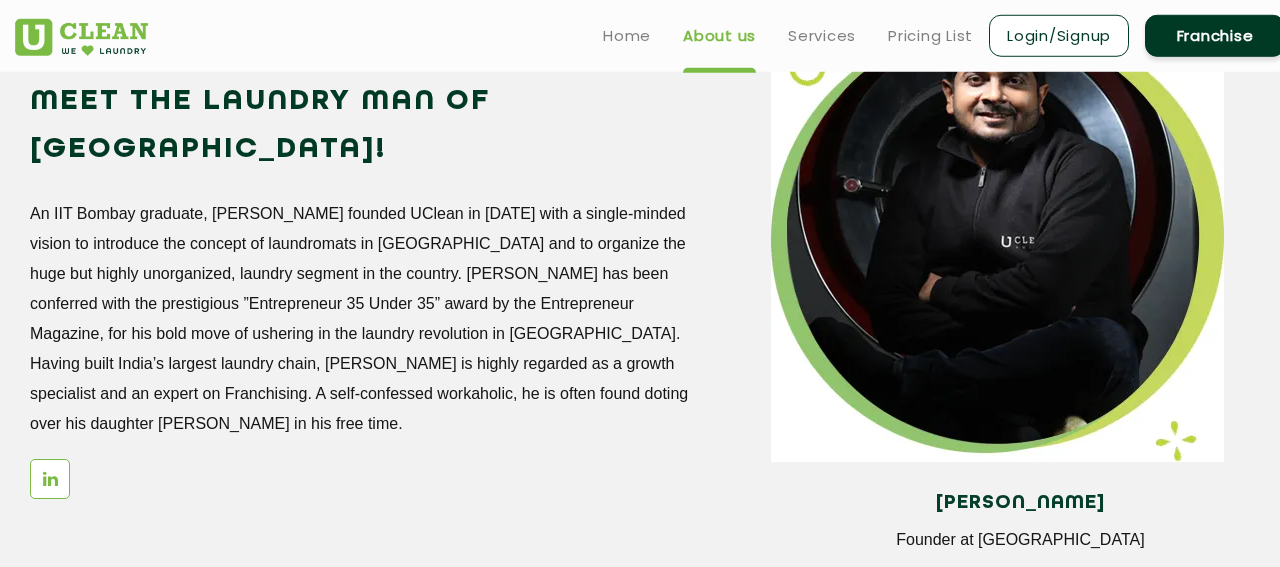 scroll, scrollTop: 1774, scrollLeft: 0, axis: vertical 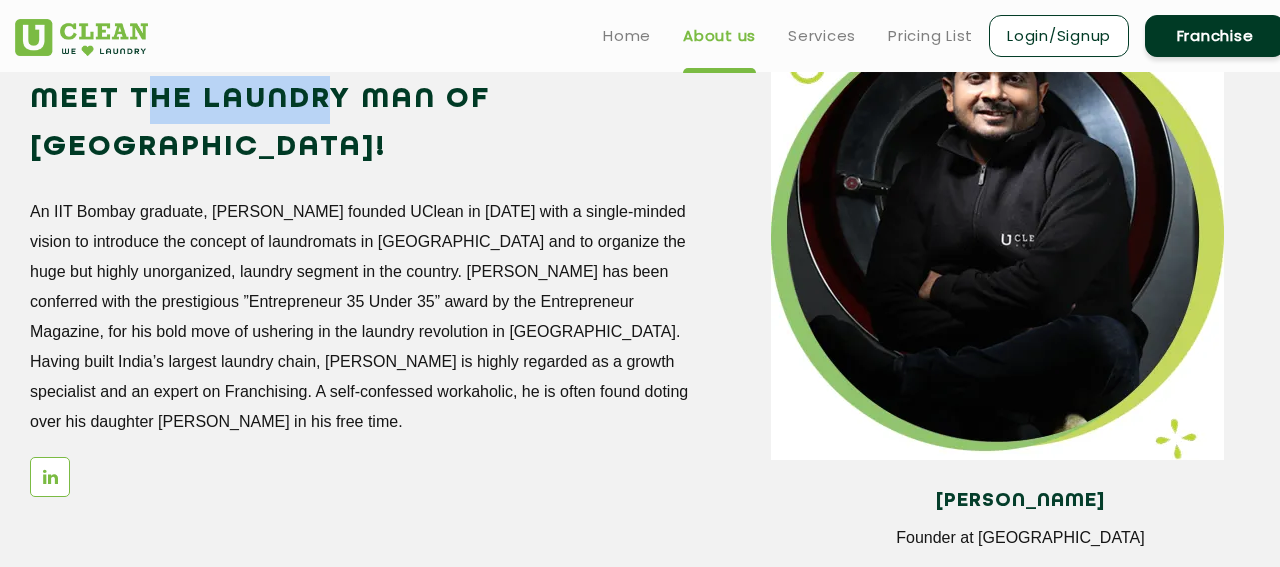 drag, startPoint x: 153, startPoint y: 109, endPoint x: 342, endPoint y: 97, distance: 189.38057 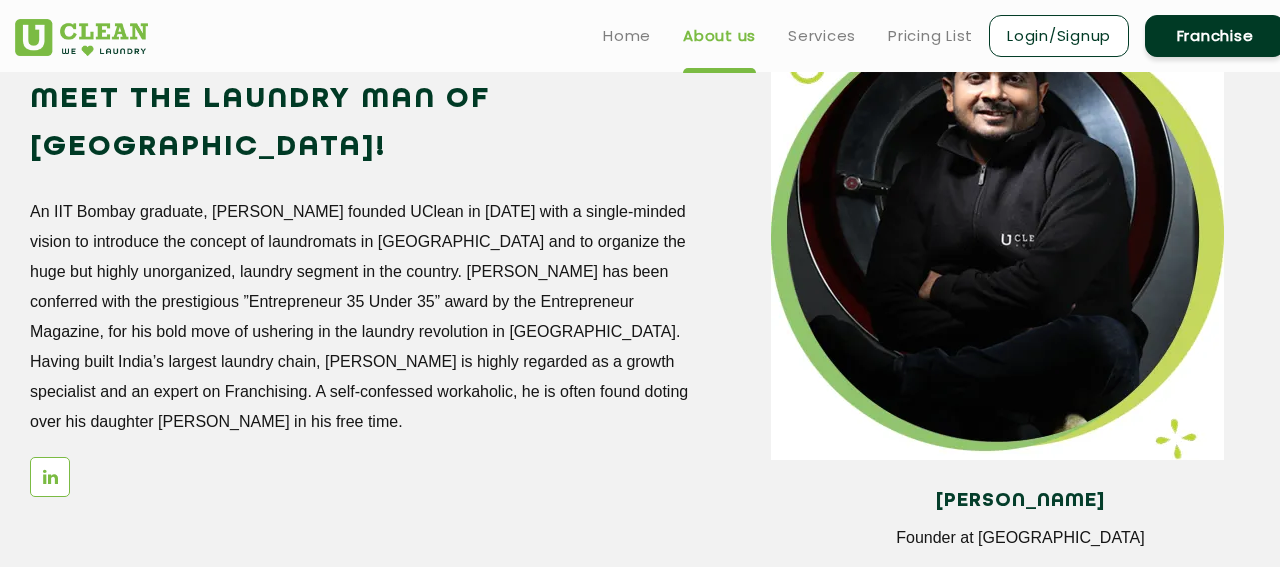 click on "Meet the Laundry Man of [GEOGRAPHIC_DATA]!" 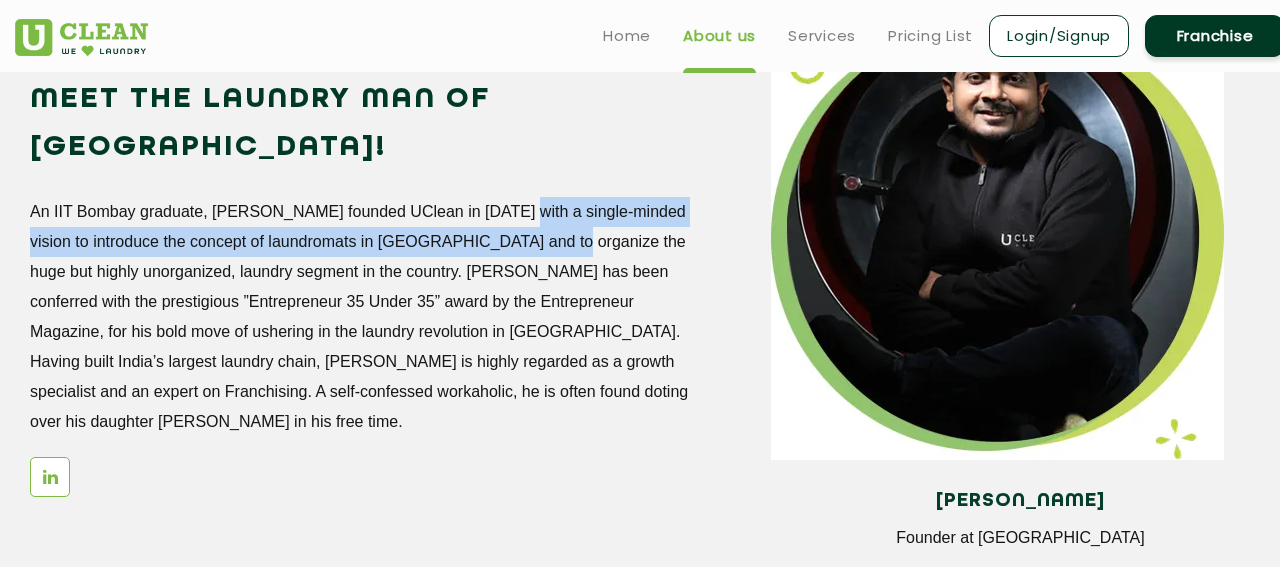 drag, startPoint x: 512, startPoint y: 155, endPoint x: 539, endPoint y: 184, distance: 39.623226 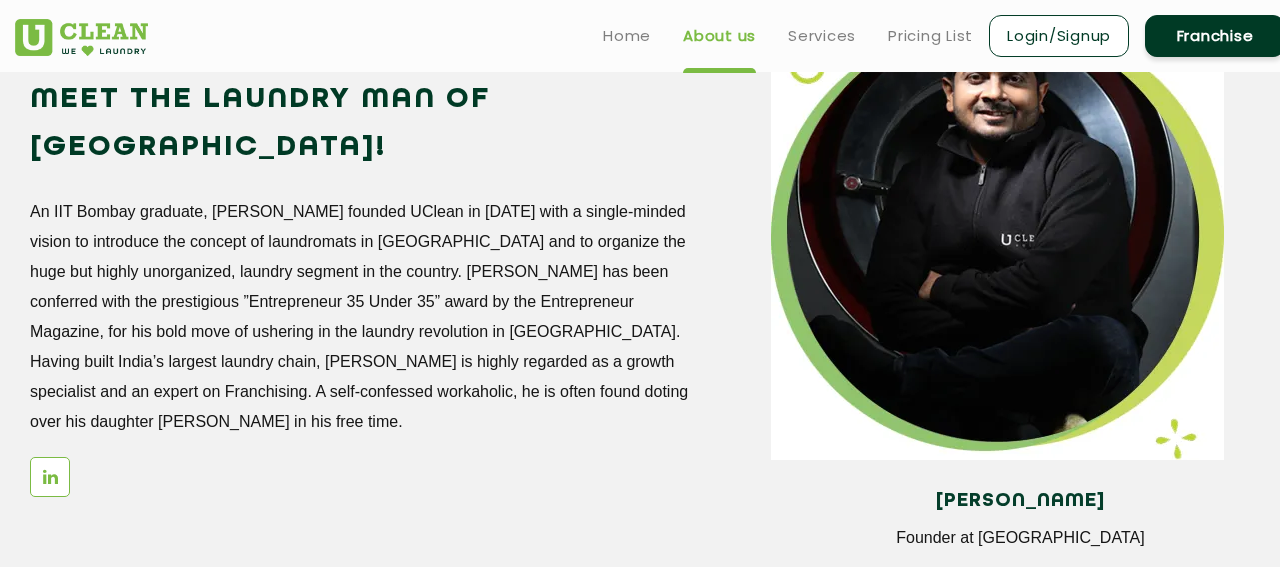 click on "An IIT Bombay graduate, [PERSON_NAME] founded UClean in [DATE] with a single-minded vision to introduce the concept of laundromats in [GEOGRAPHIC_DATA] and to organize the huge but highly unorganized, laundry segment in the country. [PERSON_NAME] has been conferred with the prestigious ”Entrepreneur 35 Under 35” award by the Entrepreneur Magazine, for his bold move of ushering in the laundry revolution in [GEOGRAPHIC_DATA]. Having built India’s largest laundry chain, [PERSON_NAME] is highly regarded as a growth specialist and an expert on Franchising. A self-confessed workaholic, he is often found doting over his daughter [PERSON_NAME] in his free time." 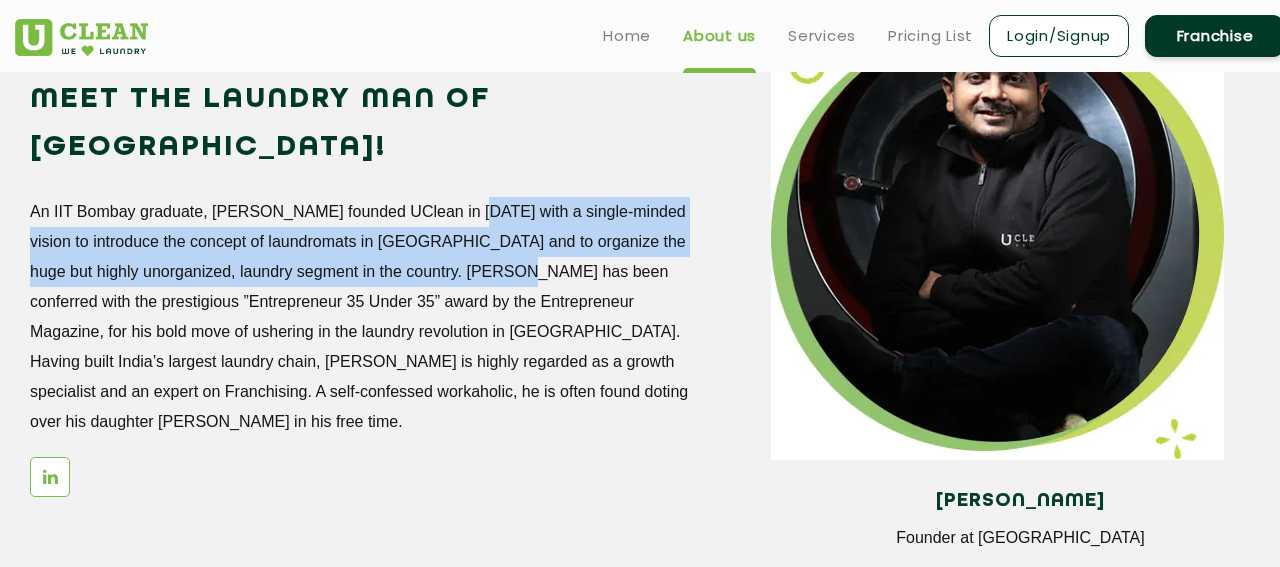 drag, startPoint x: 468, startPoint y: 161, endPoint x: 499, endPoint y: 230, distance: 75.643906 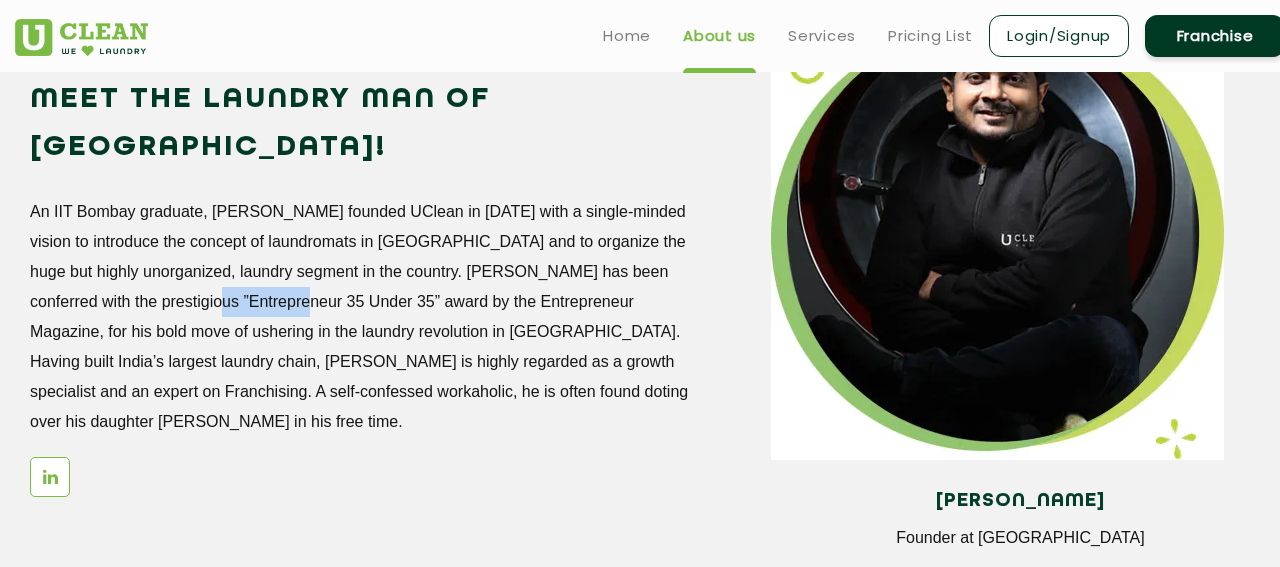 drag, startPoint x: 217, startPoint y: 250, endPoint x: 306, endPoint y: 244, distance: 89.20202 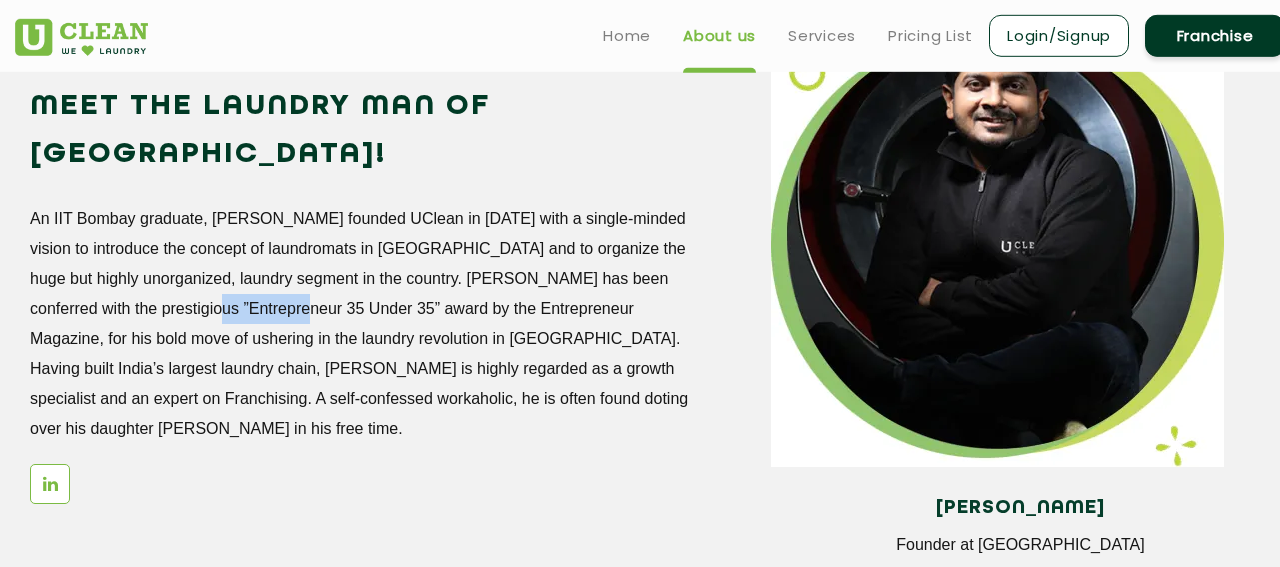 scroll, scrollTop: 1776, scrollLeft: 0, axis: vertical 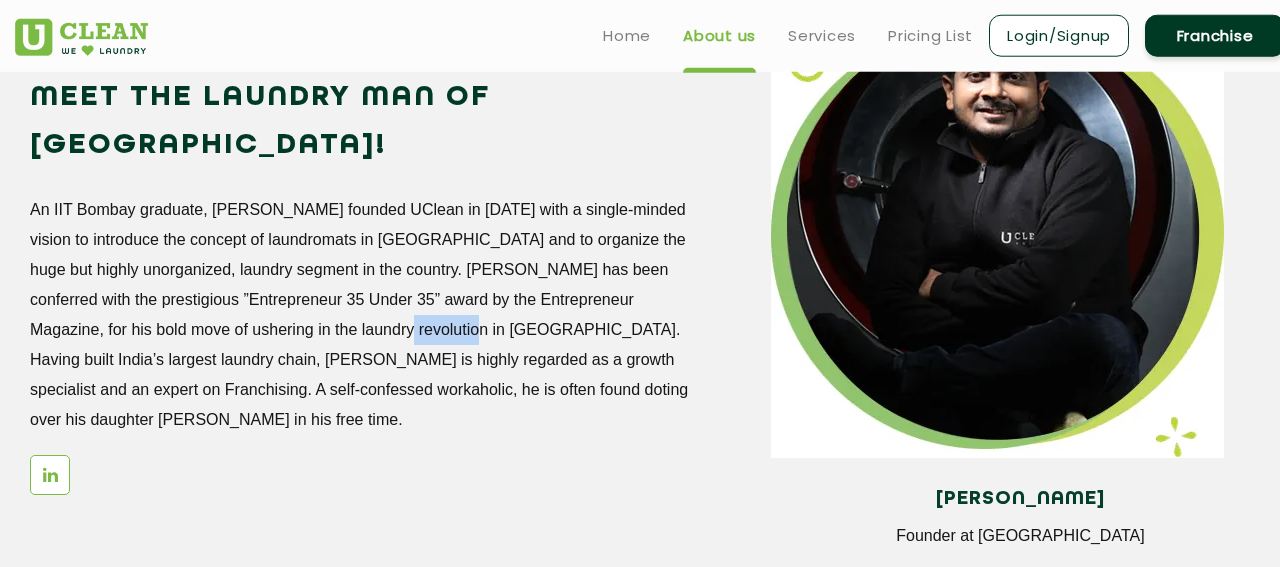 drag, startPoint x: 359, startPoint y: 293, endPoint x: 432, endPoint y: 273, distance: 75.690155 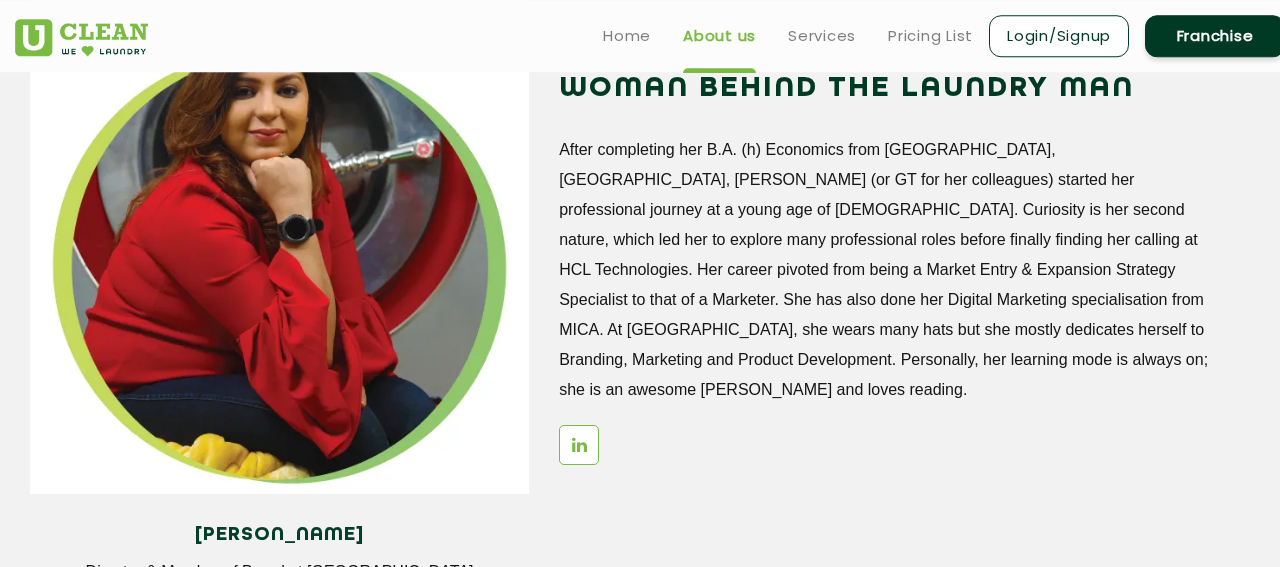scroll, scrollTop: 2394, scrollLeft: 0, axis: vertical 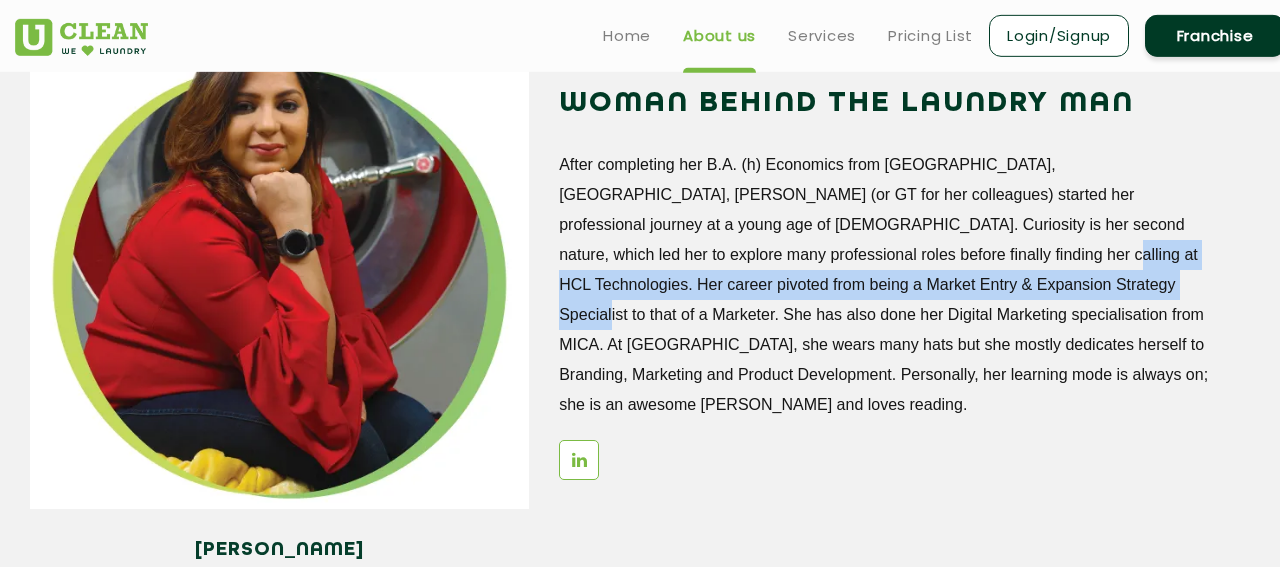 drag, startPoint x: 753, startPoint y: 254, endPoint x: 842, endPoint y: 279, distance: 92.44458 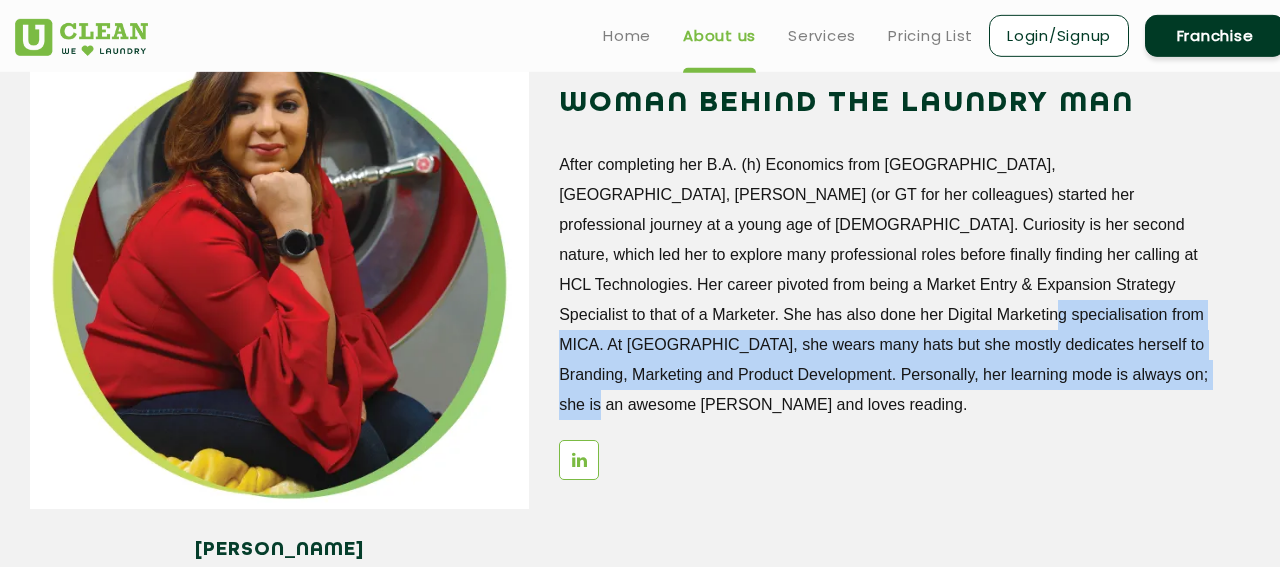 drag, startPoint x: 732, startPoint y: 315, endPoint x: 937, endPoint y: 377, distance: 214.17049 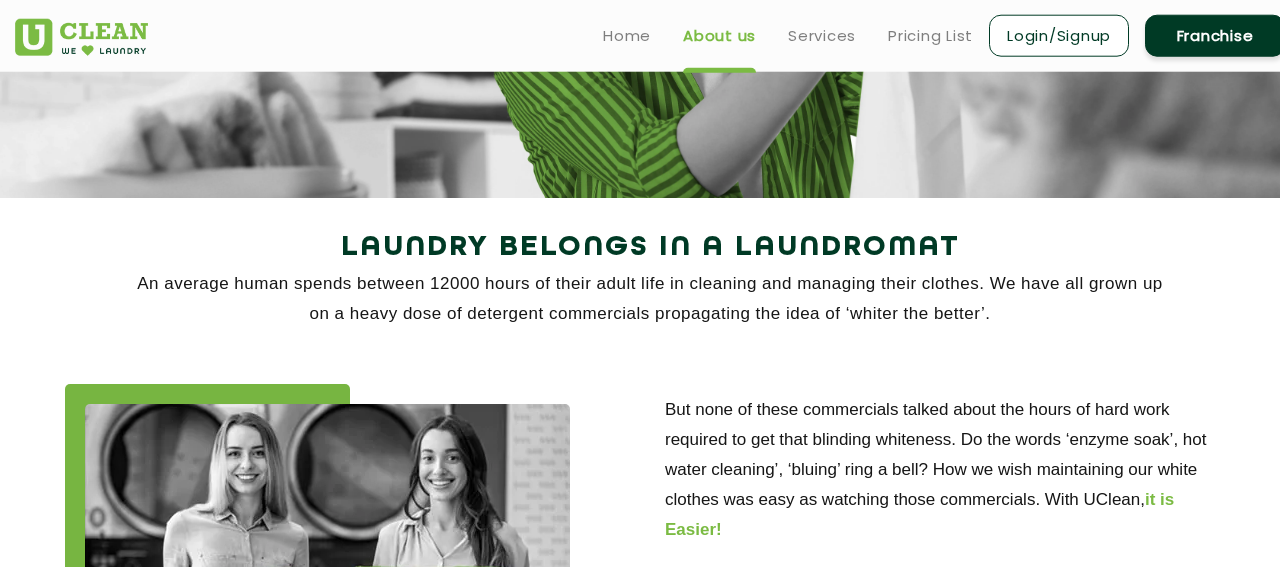 scroll, scrollTop: 38, scrollLeft: 0, axis: vertical 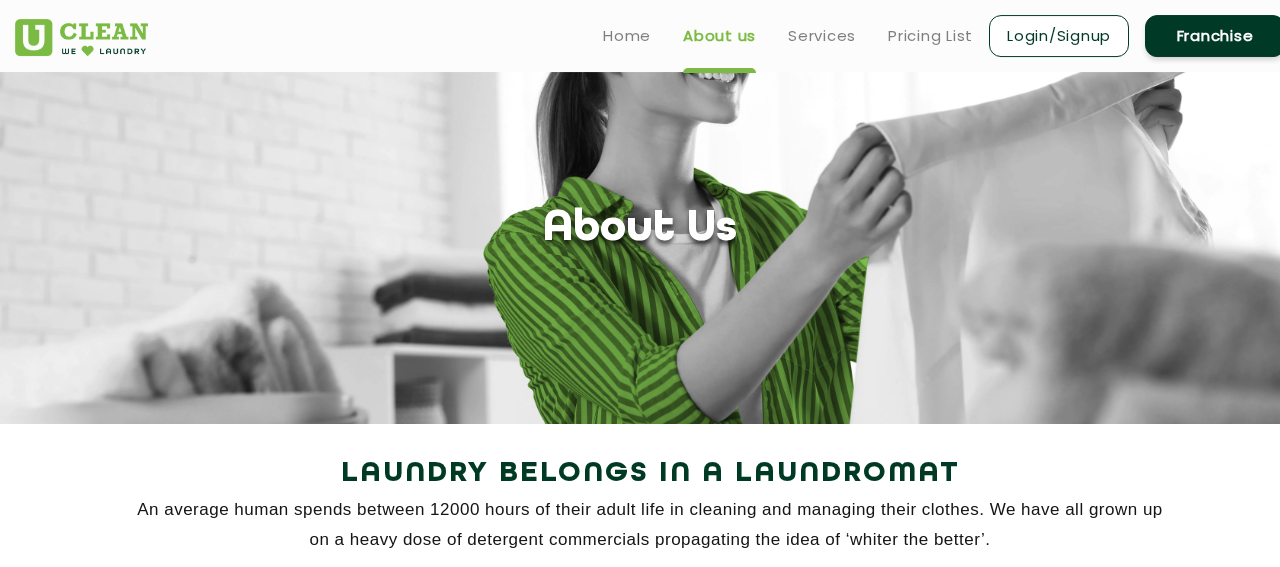 click on "Franchise" at bounding box center [1215, 36] 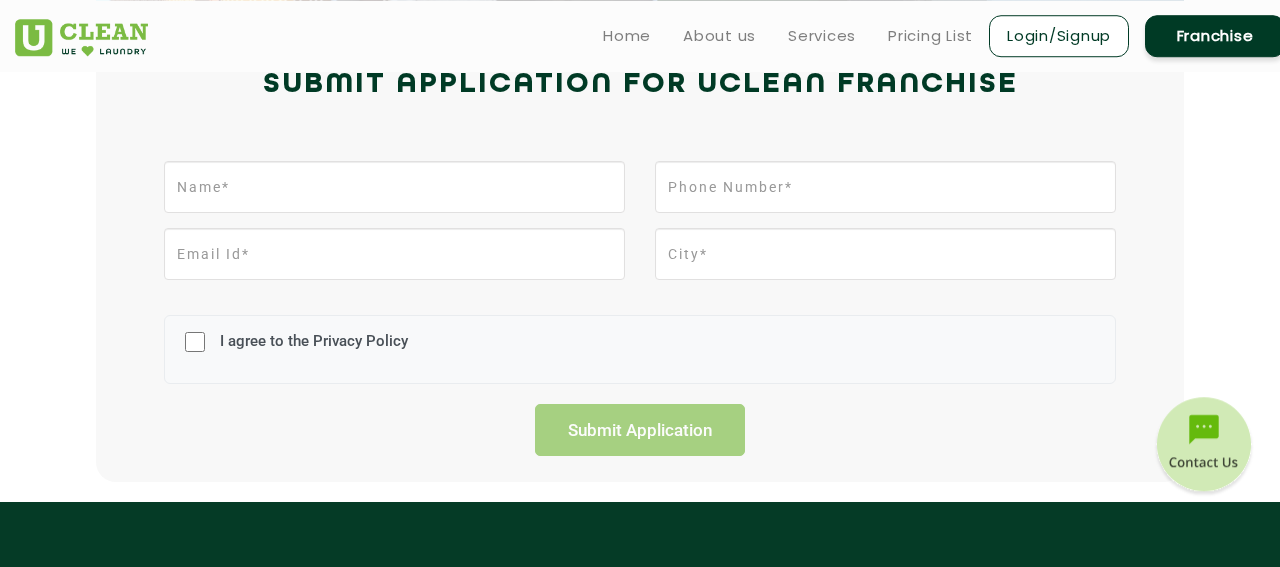 scroll, scrollTop: 478, scrollLeft: 0, axis: vertical 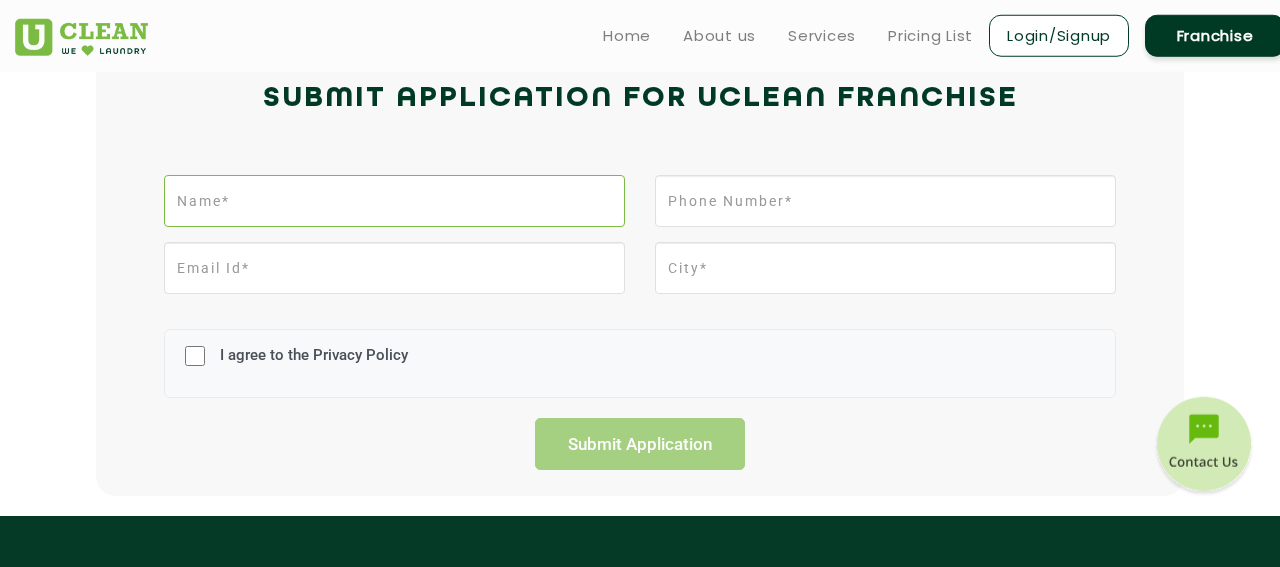 click at bounding box center (394, 201) 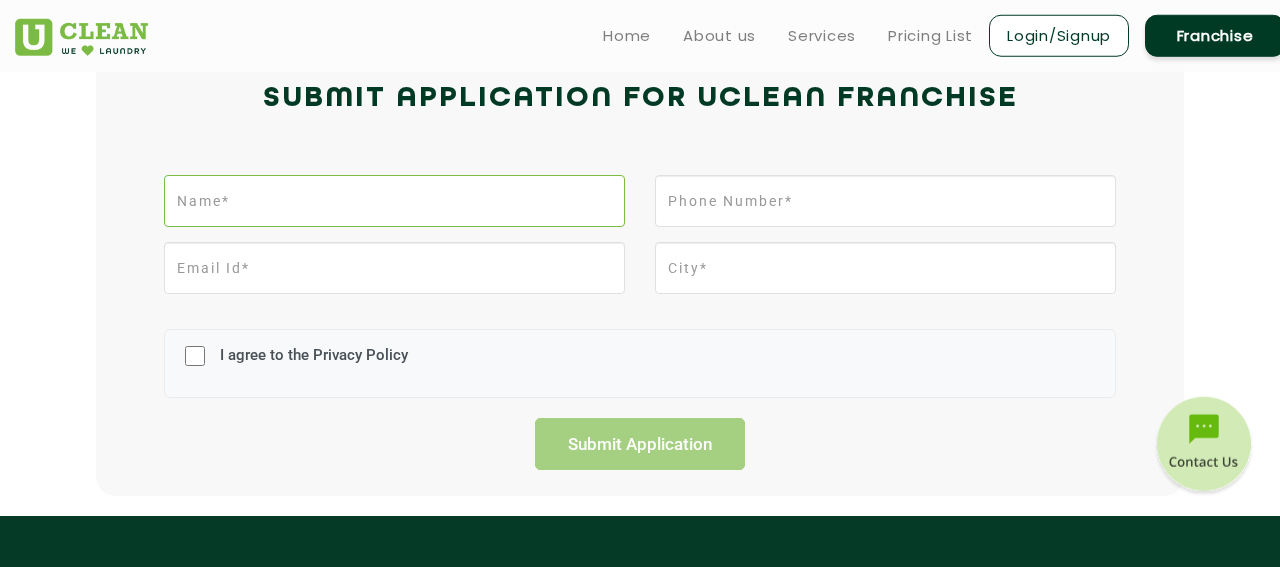 click at bounding box center [394, 201] 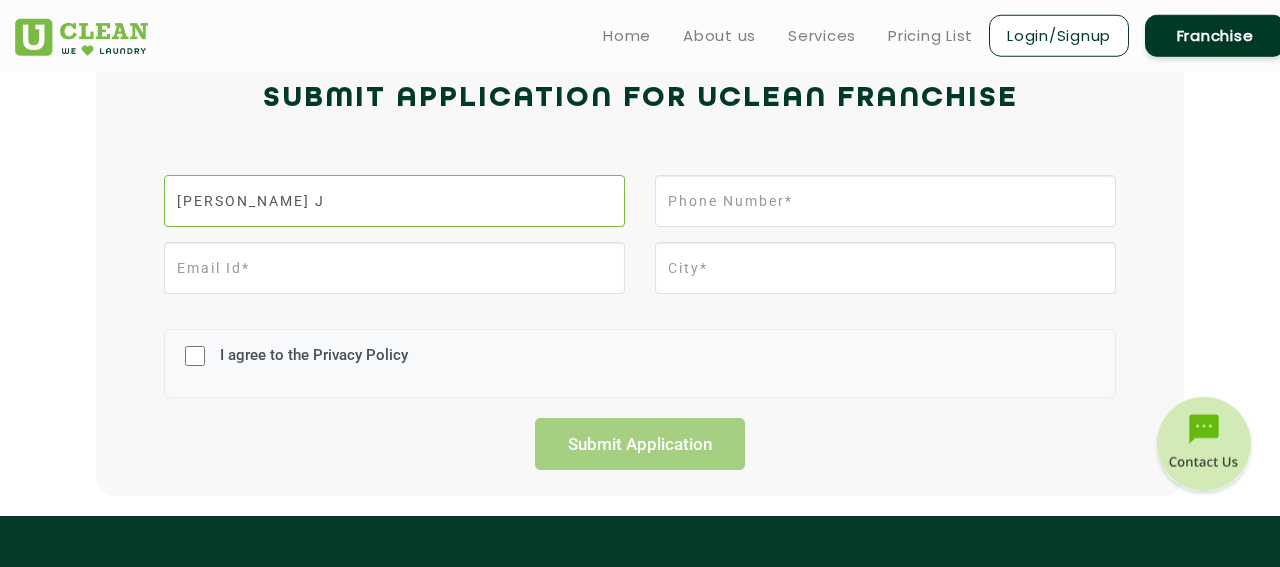 type on "[PERSON_NAME] J" 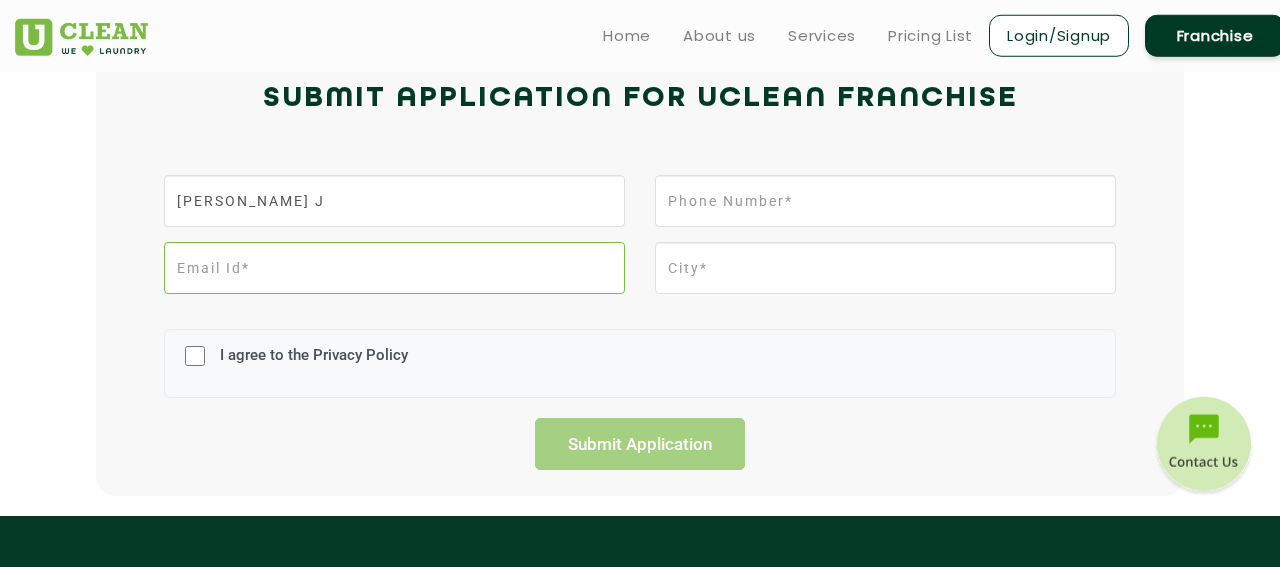 click at bounding box center [394, 268] 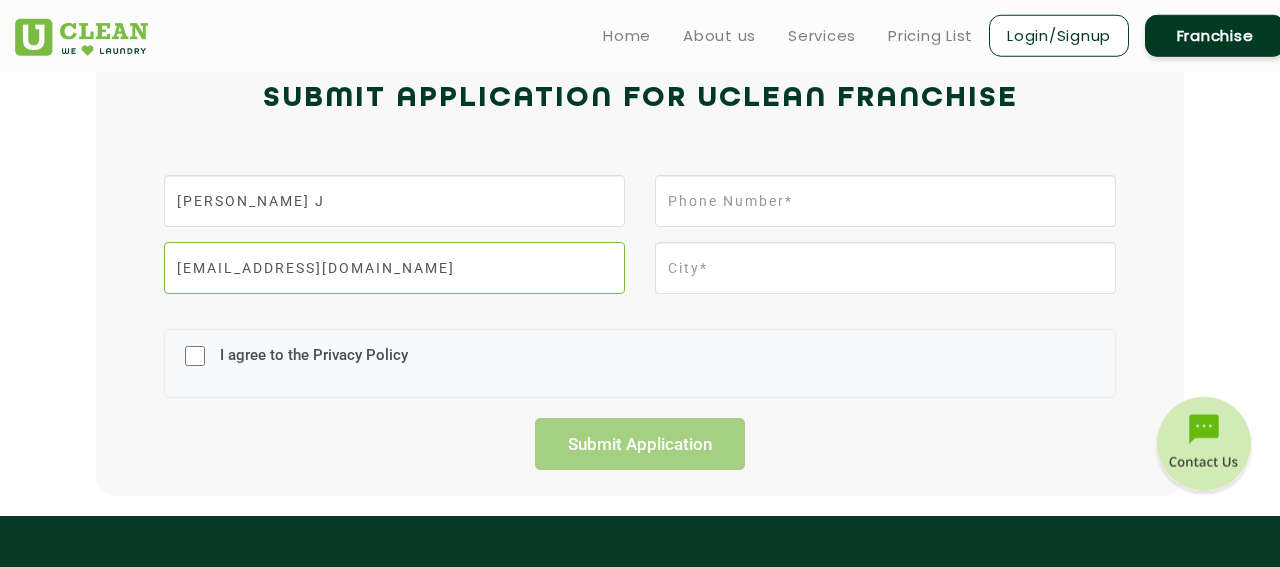 type on "[EMAIL_ADDRESS][DOMAIN_NAME]" 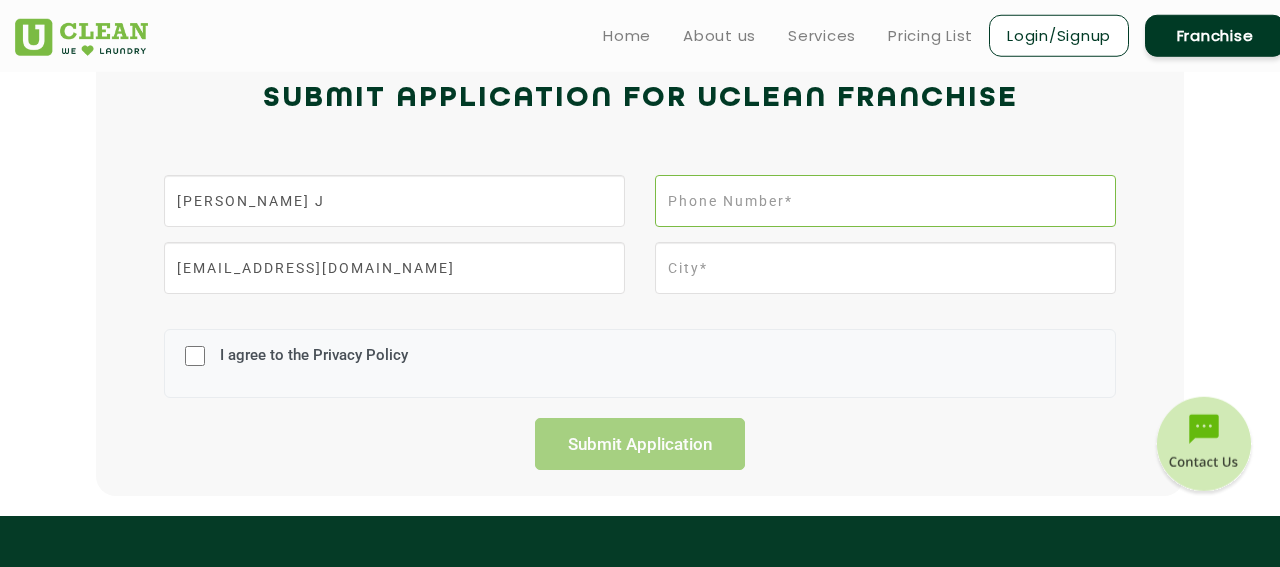 click at bounding box center (885, 201) 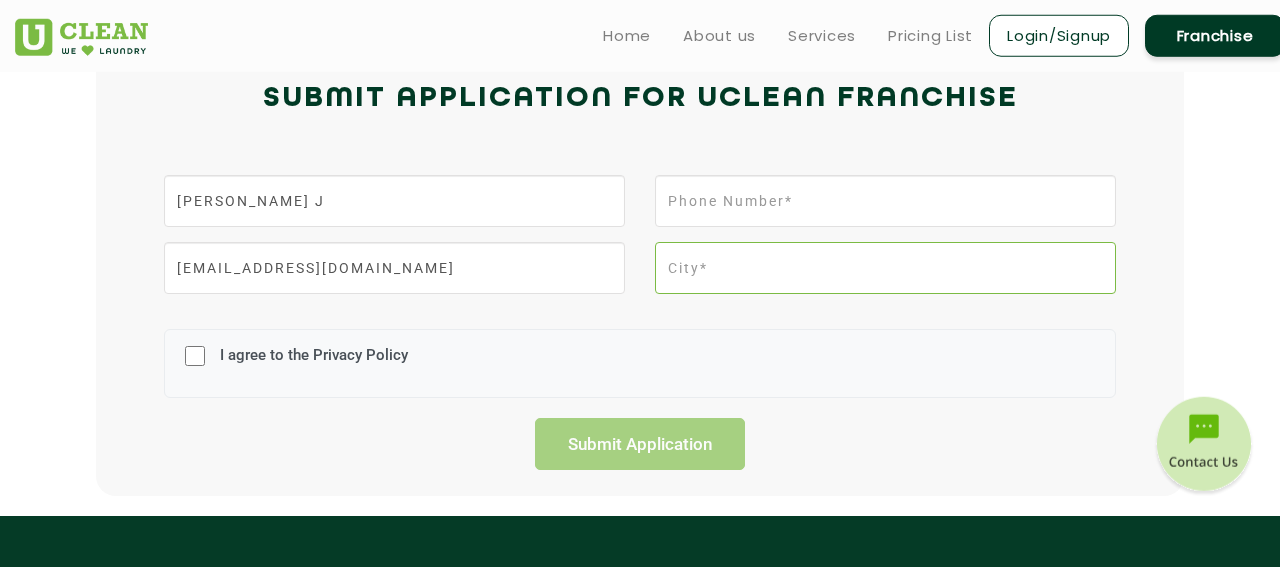 click at bounding box center (885, 268) 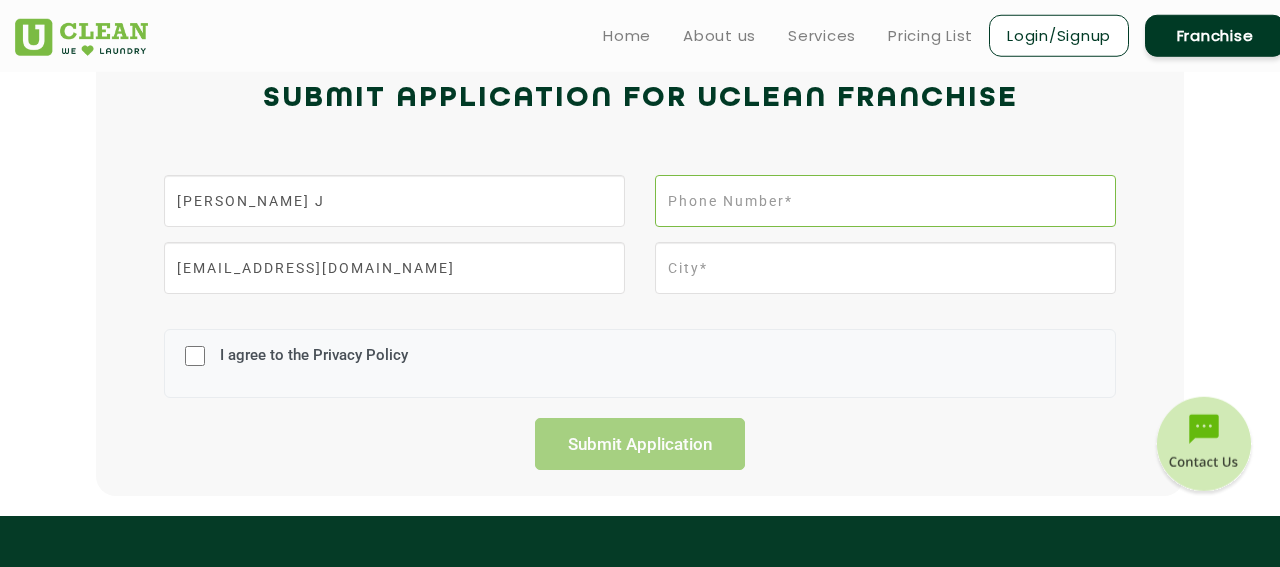 click at bounding box center [885, 201] 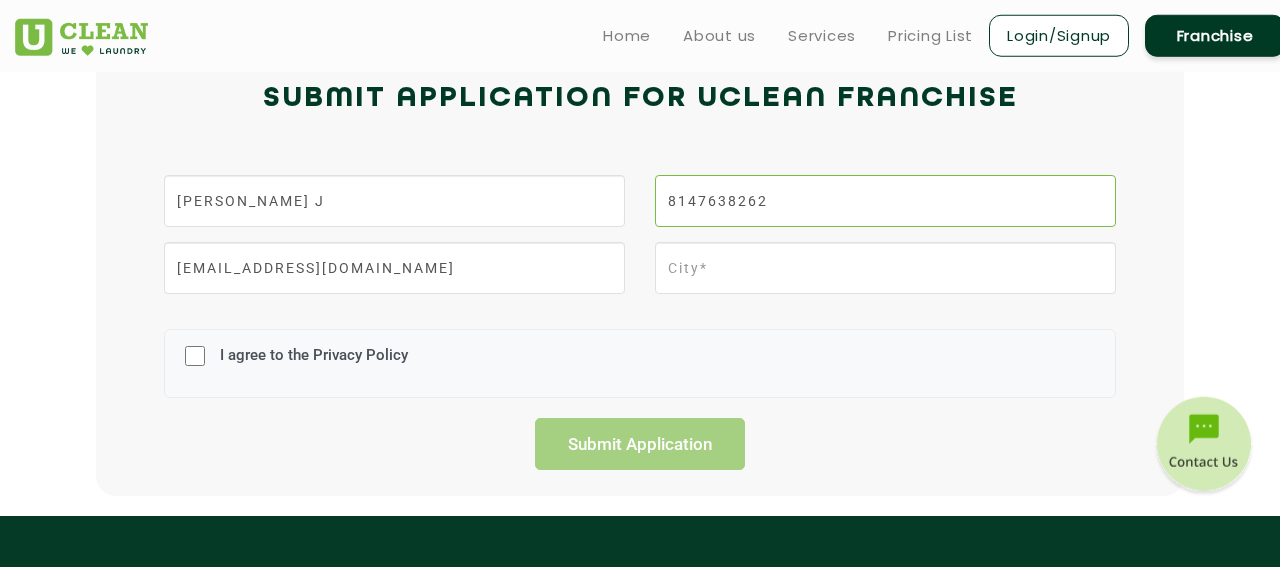type on "8147638262" 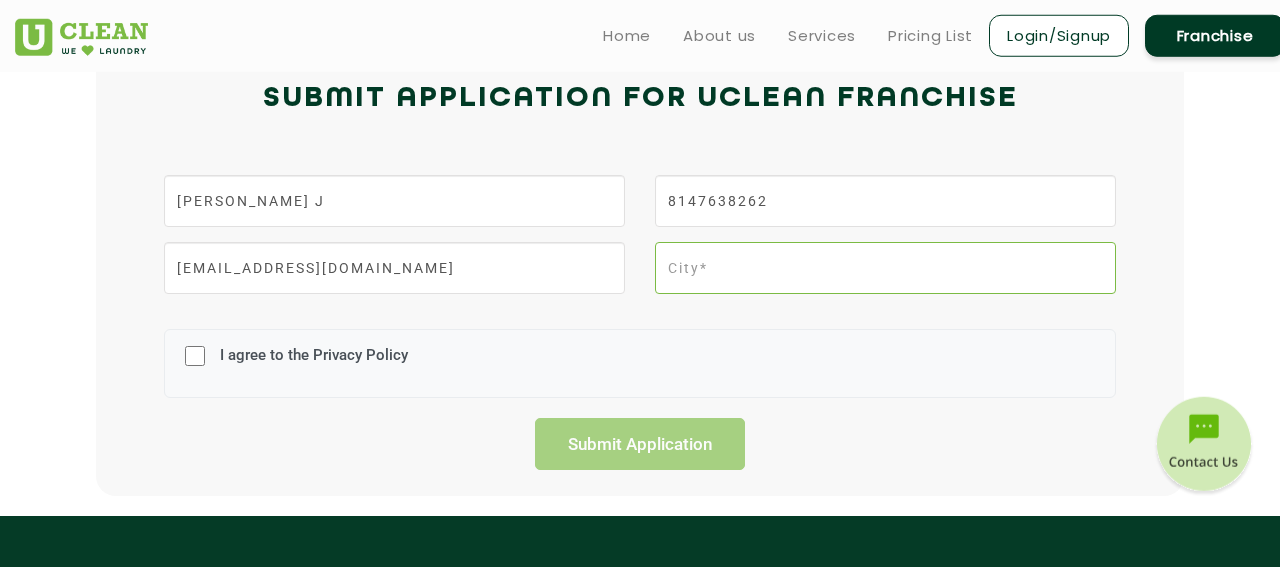 click at bounding box center (885, 268) 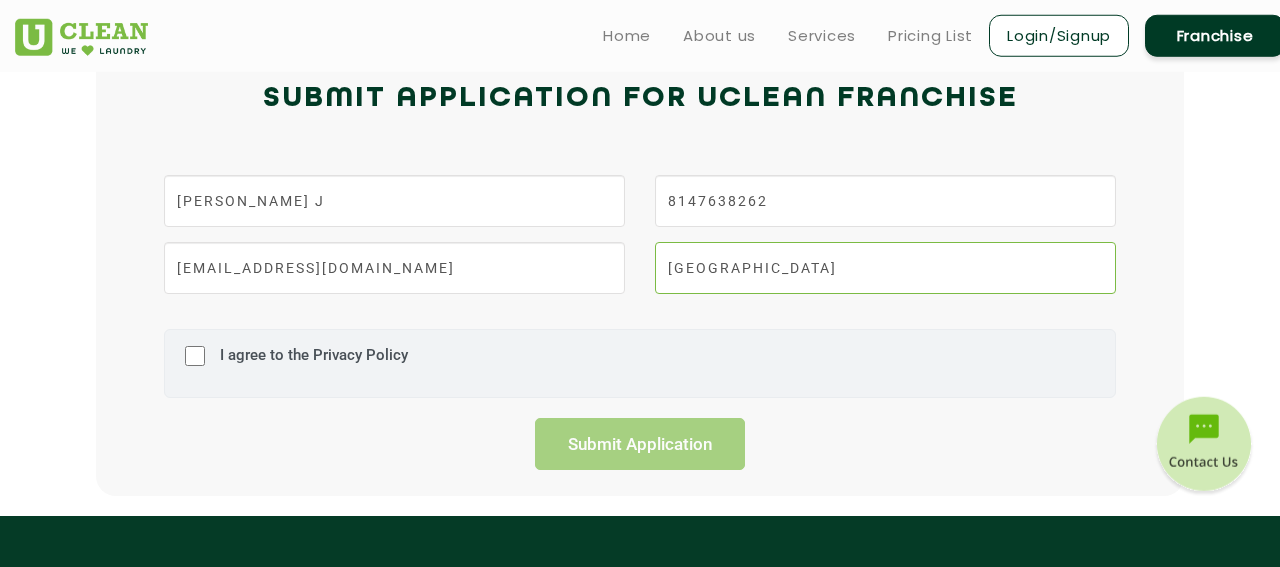 type on "[GEOGRAPHIC_DATA]" 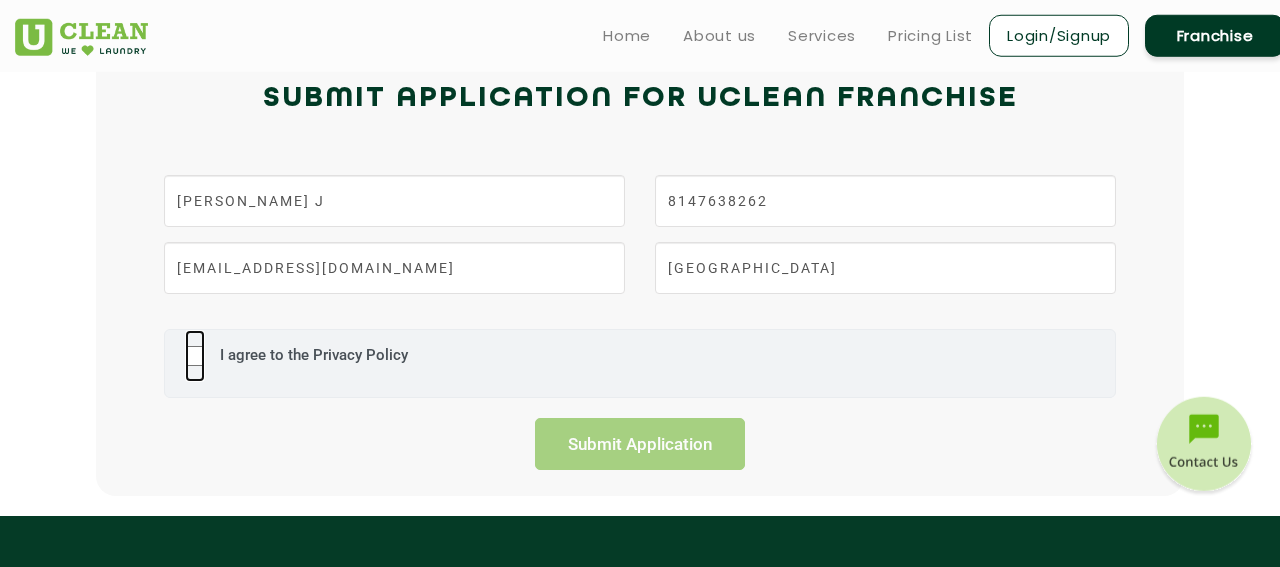 click on "I agree to the Privacy Policy" at bounding box center (195, 356) 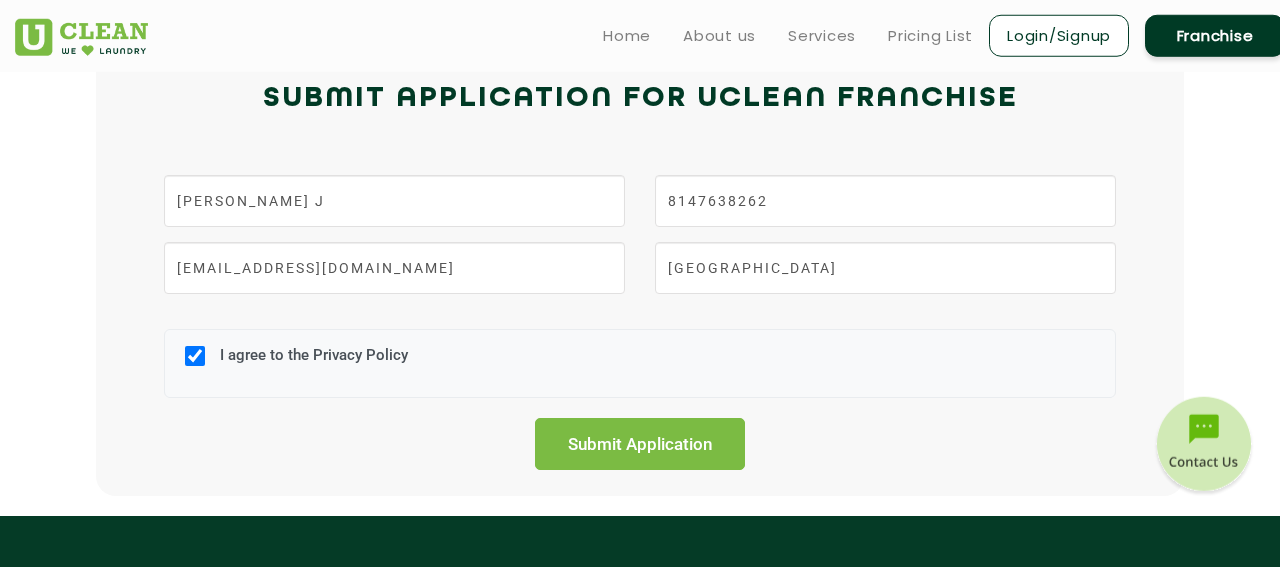 click on "I agree to the Privacy Policy" at bounding box center [640, 363] 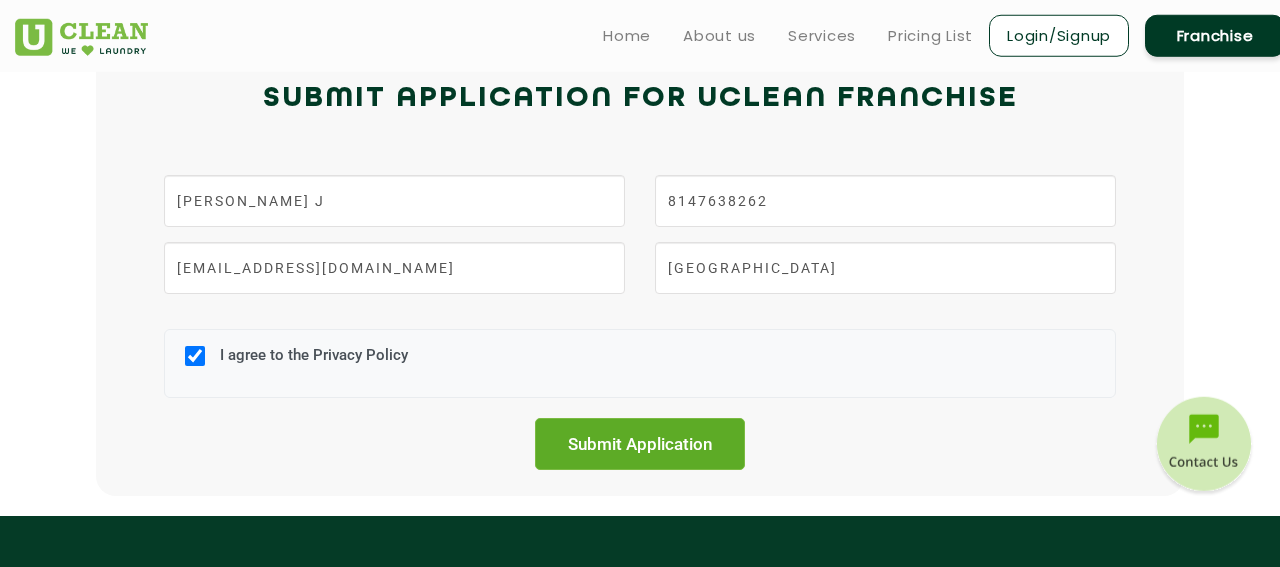 click on "Submit Application" at bounding box center [640, 444] 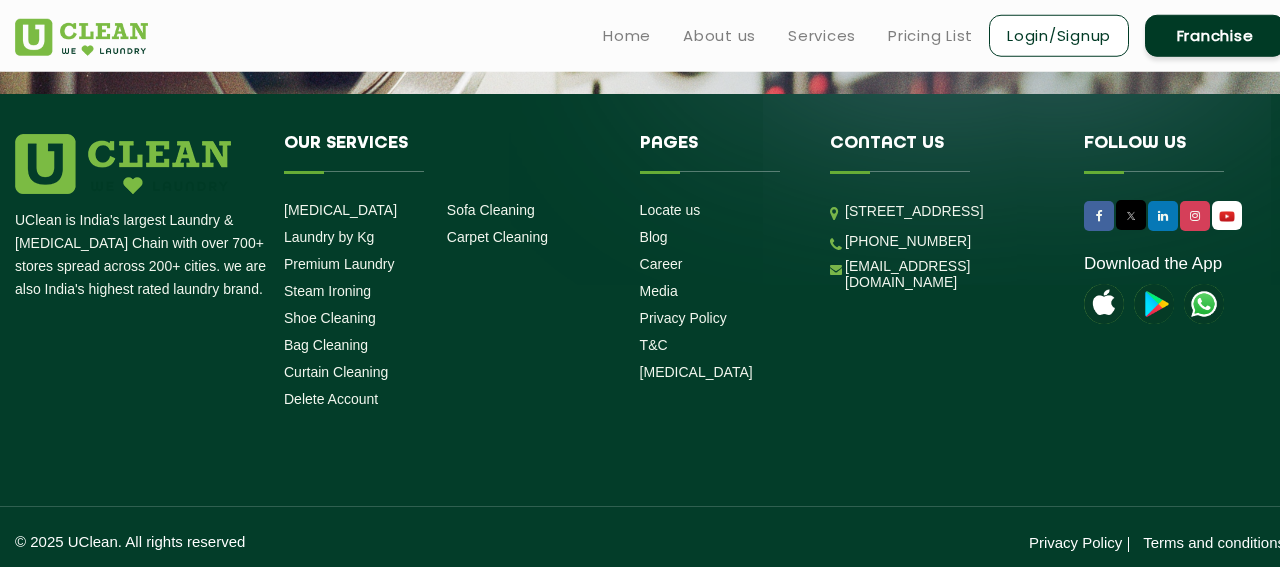 scroll, scrollTop: 0, scrollLeft: 0, axis: both 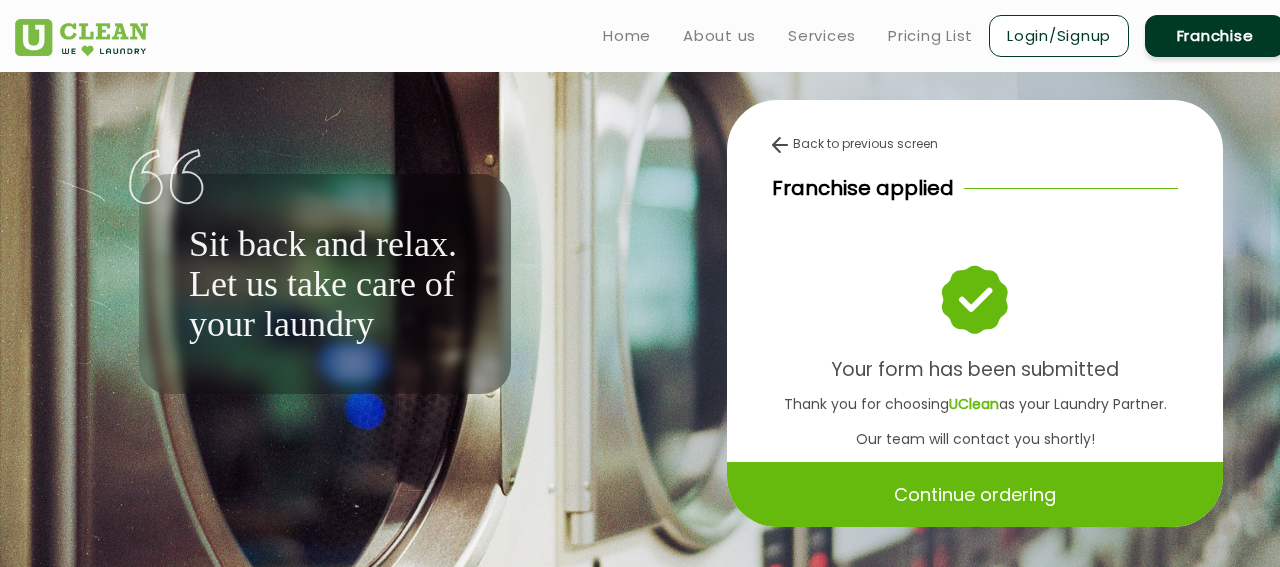 click on "Thank you for choosing  UClean  as your Laundry Partner. Our team will contact you shortly!  Thank You" 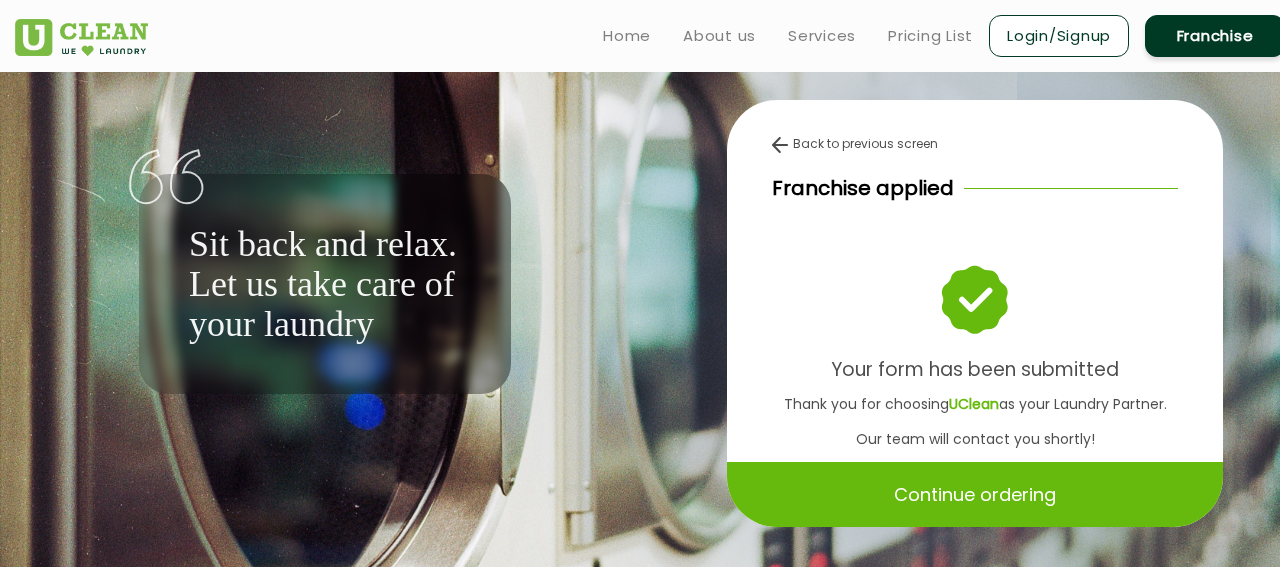 click on "UClean" 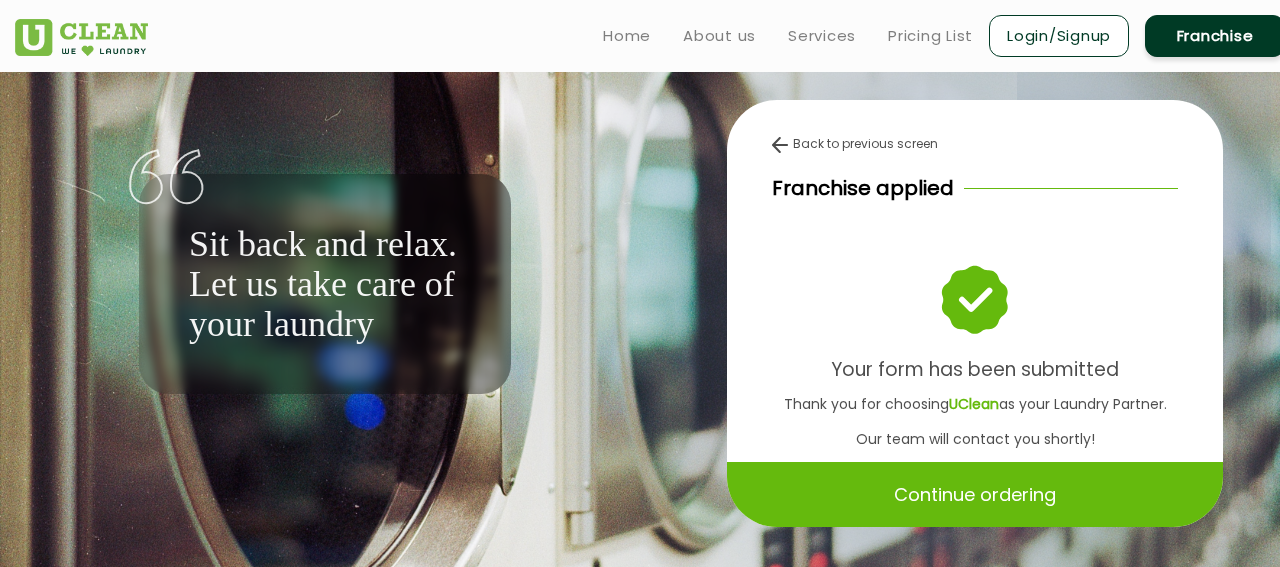 click on "Back to previous screen  Franchise applied Your form has been submitted Thank you for choosing  UClean  as your Laundry Partner. Our team will contact you shortly!  Thank You Continue ordering" 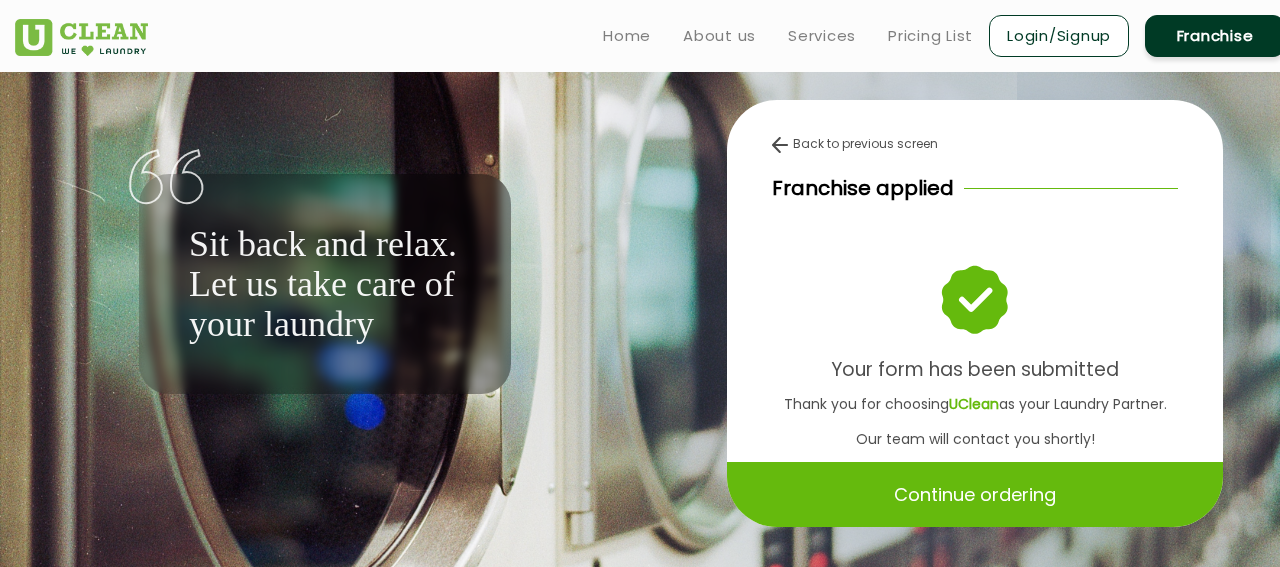 click 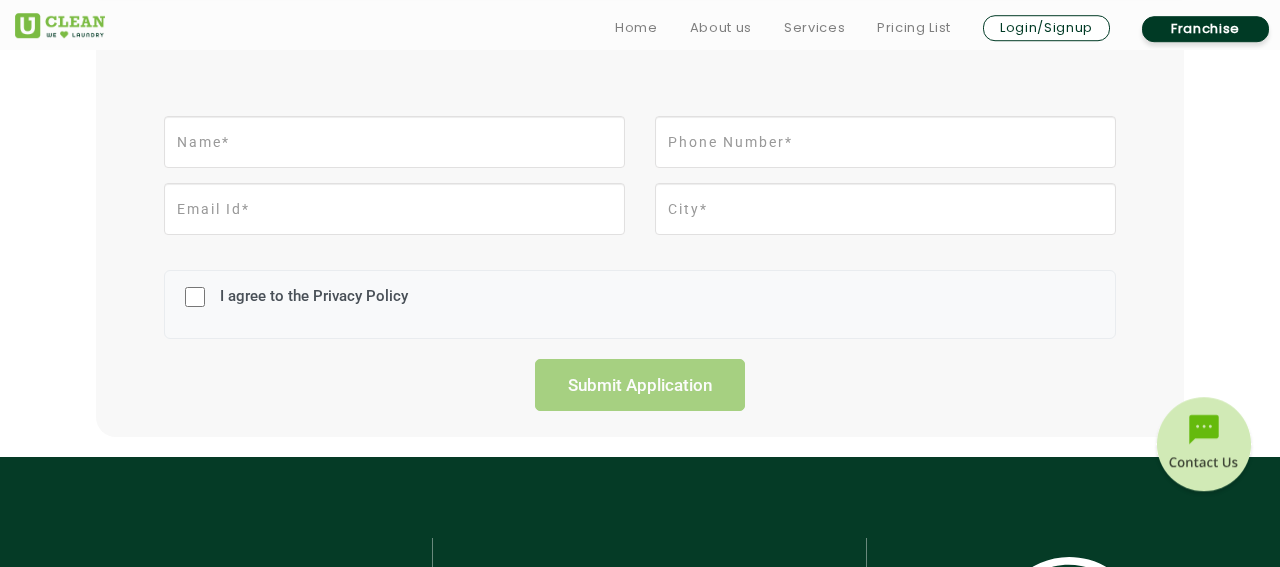 scroll, scrollTop: 561, scrollLeft: 0, axis: vertical 